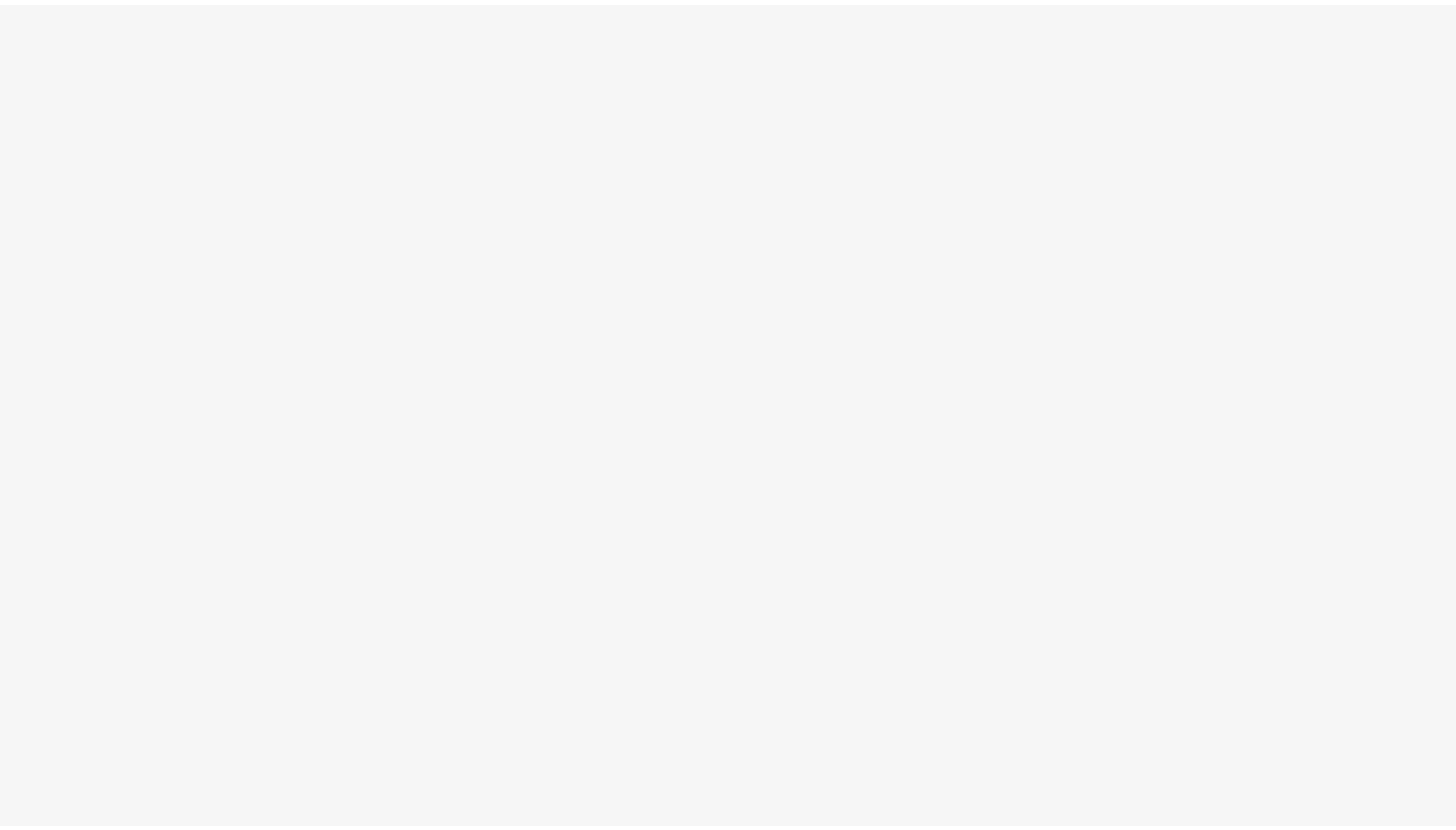 scroll, scrollTop: 0, scrollLeft: 0, axis: both 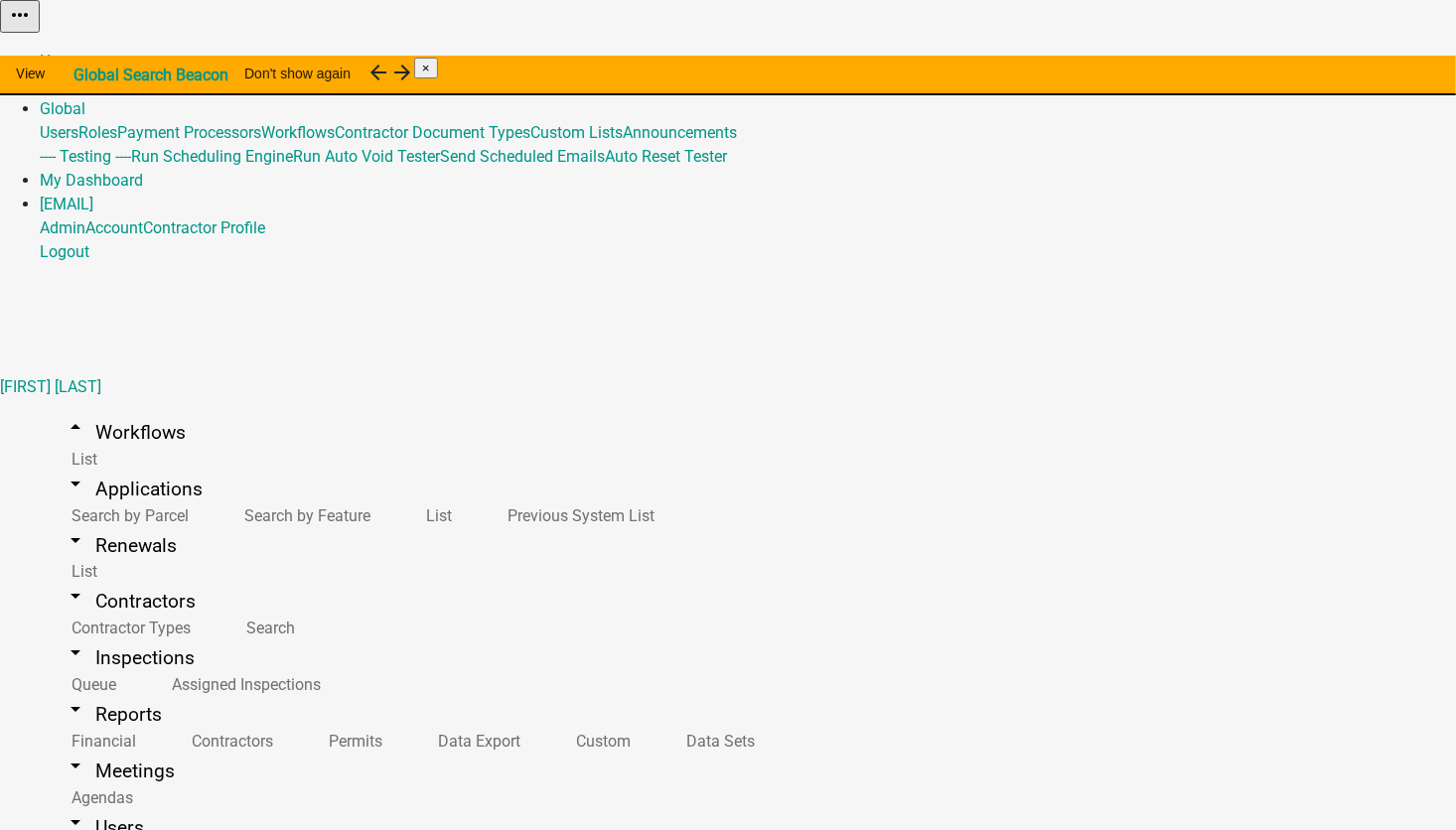 click 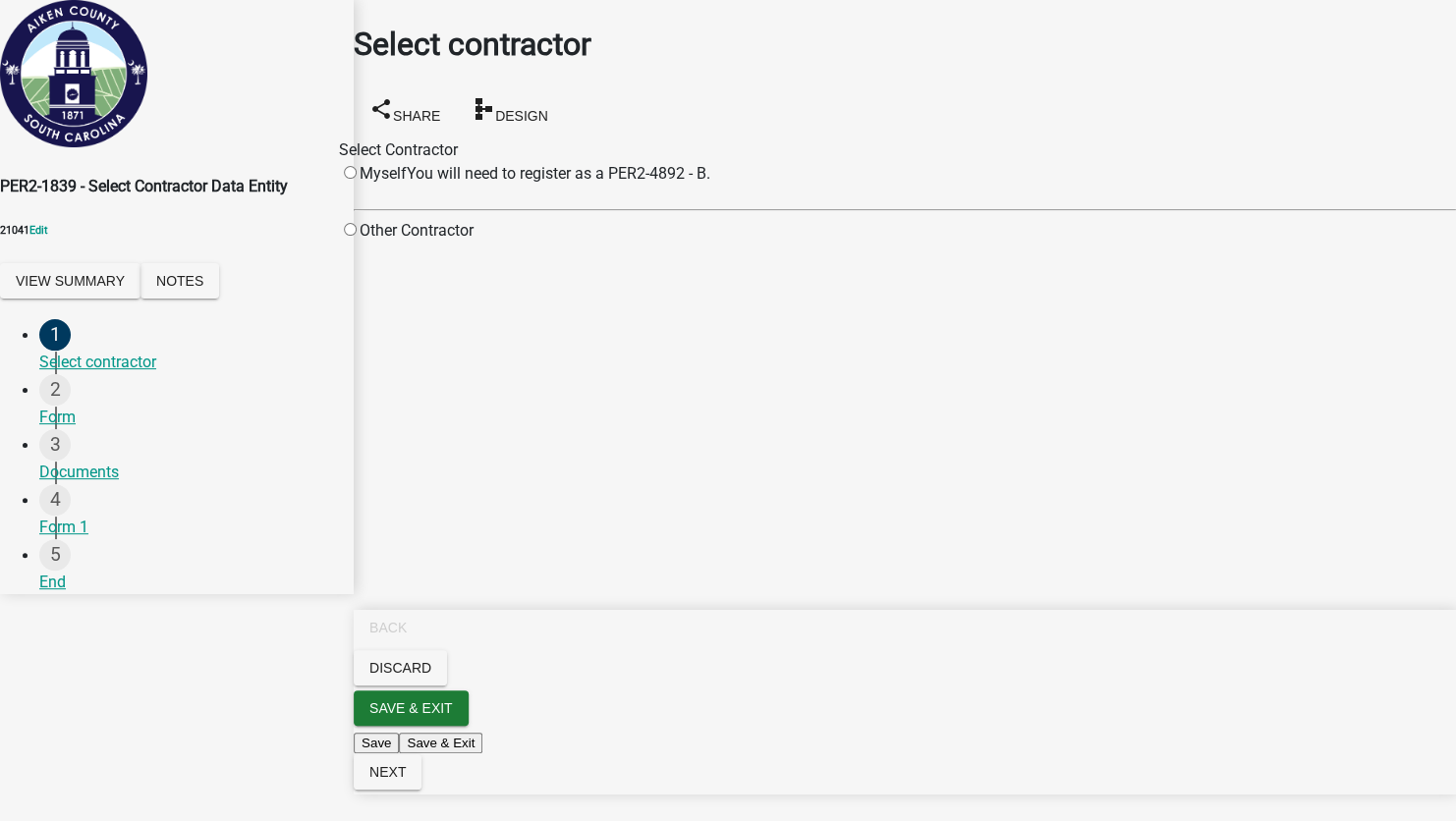 click 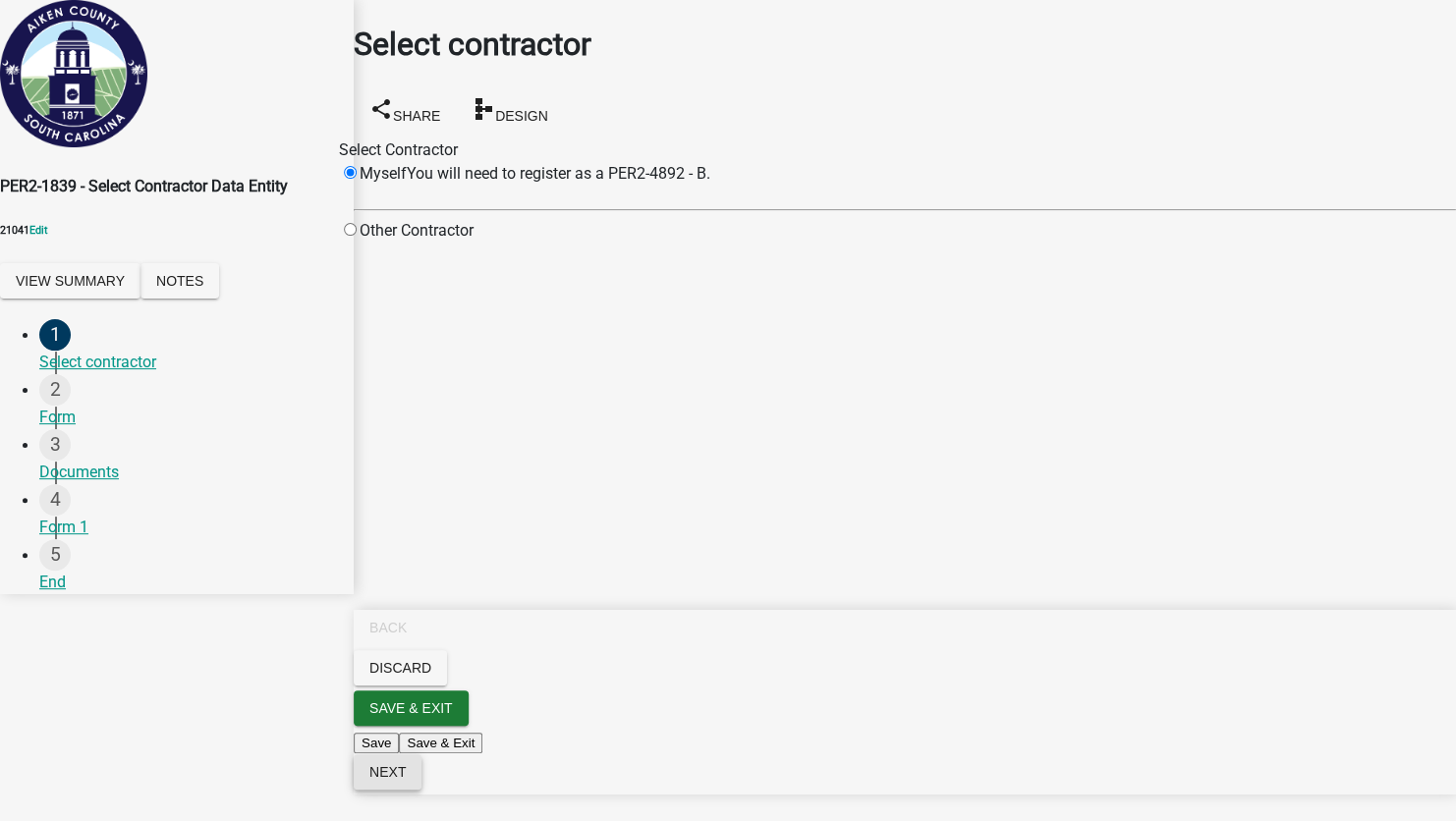 click on "Next" at bounding box center (387, 772) 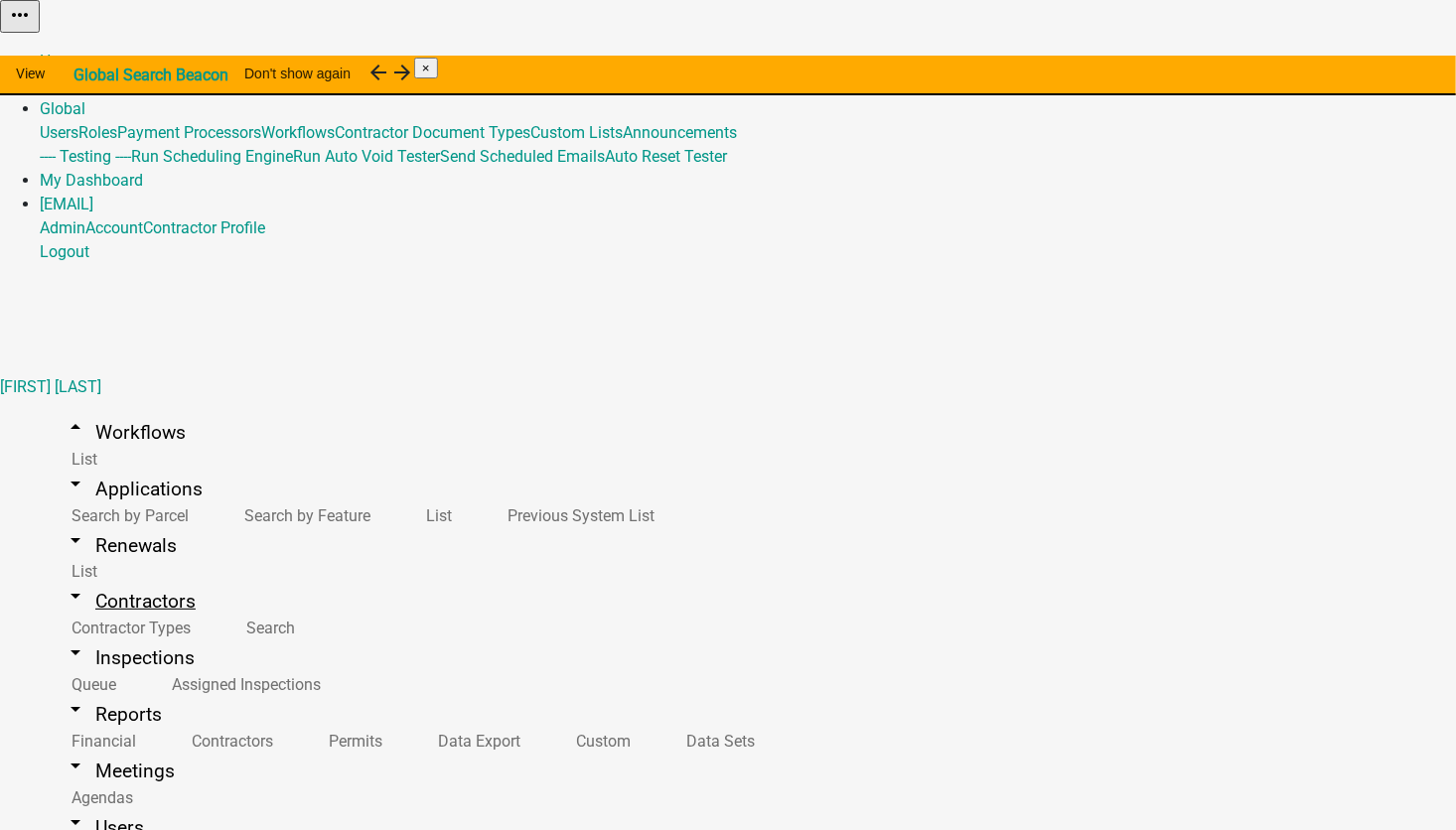 click on "arrow_drop_down   Contractors" at bounding box center (129, 601) 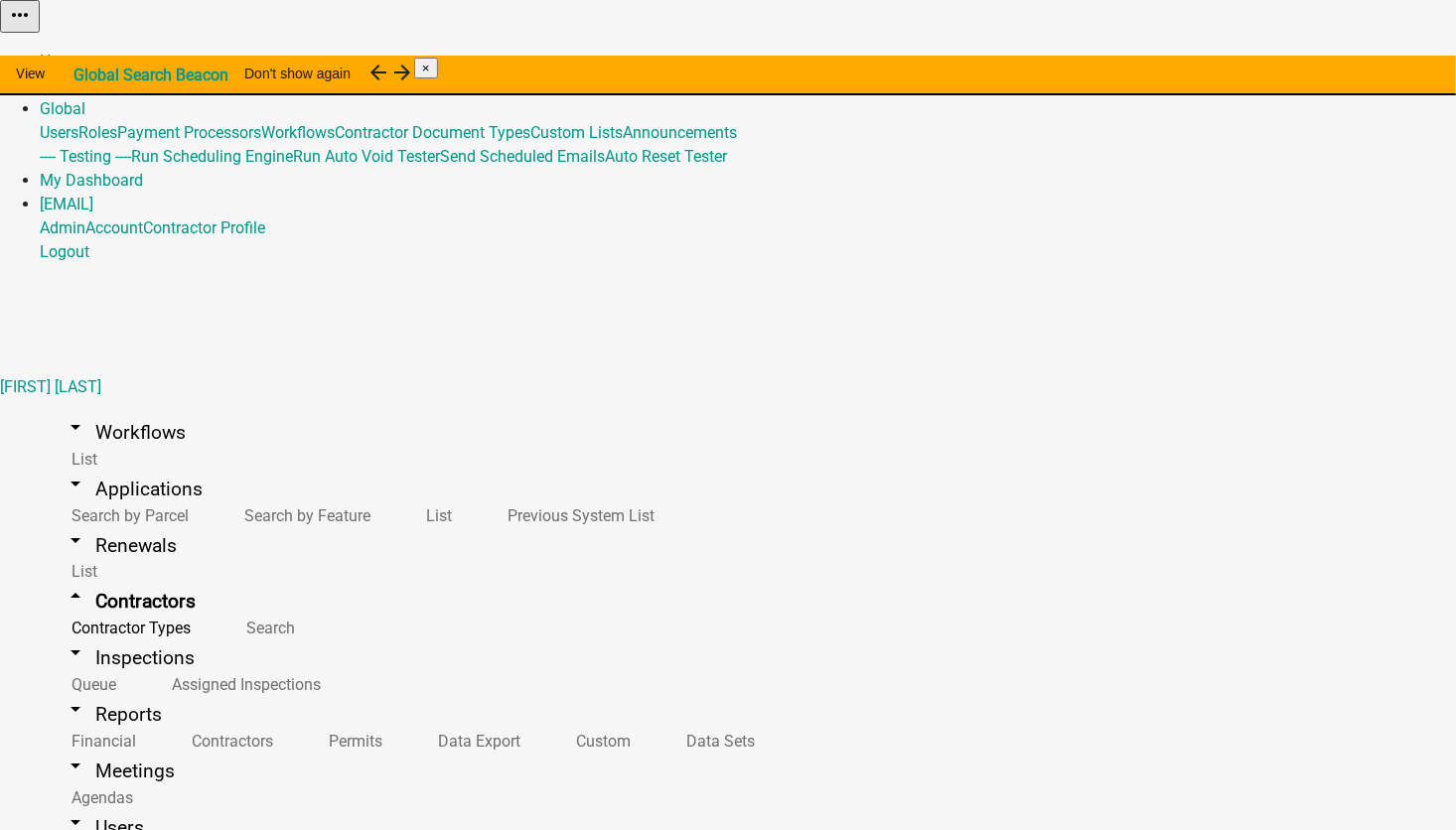 scroll, scrollTop: 3709, scrollLeft: 0, axis: vertical 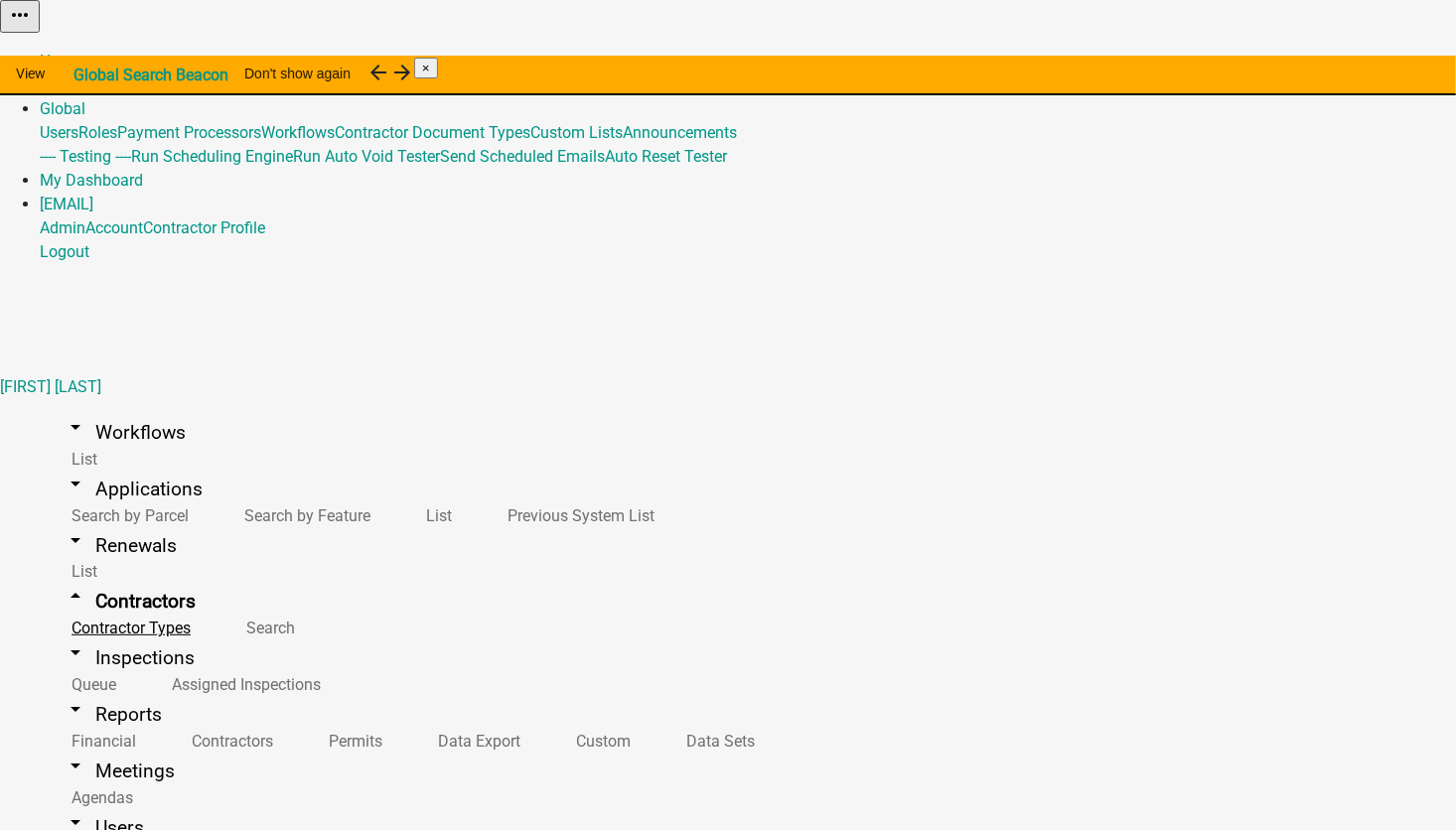 click on "Contractor Types" at bounding box center (127, 627) 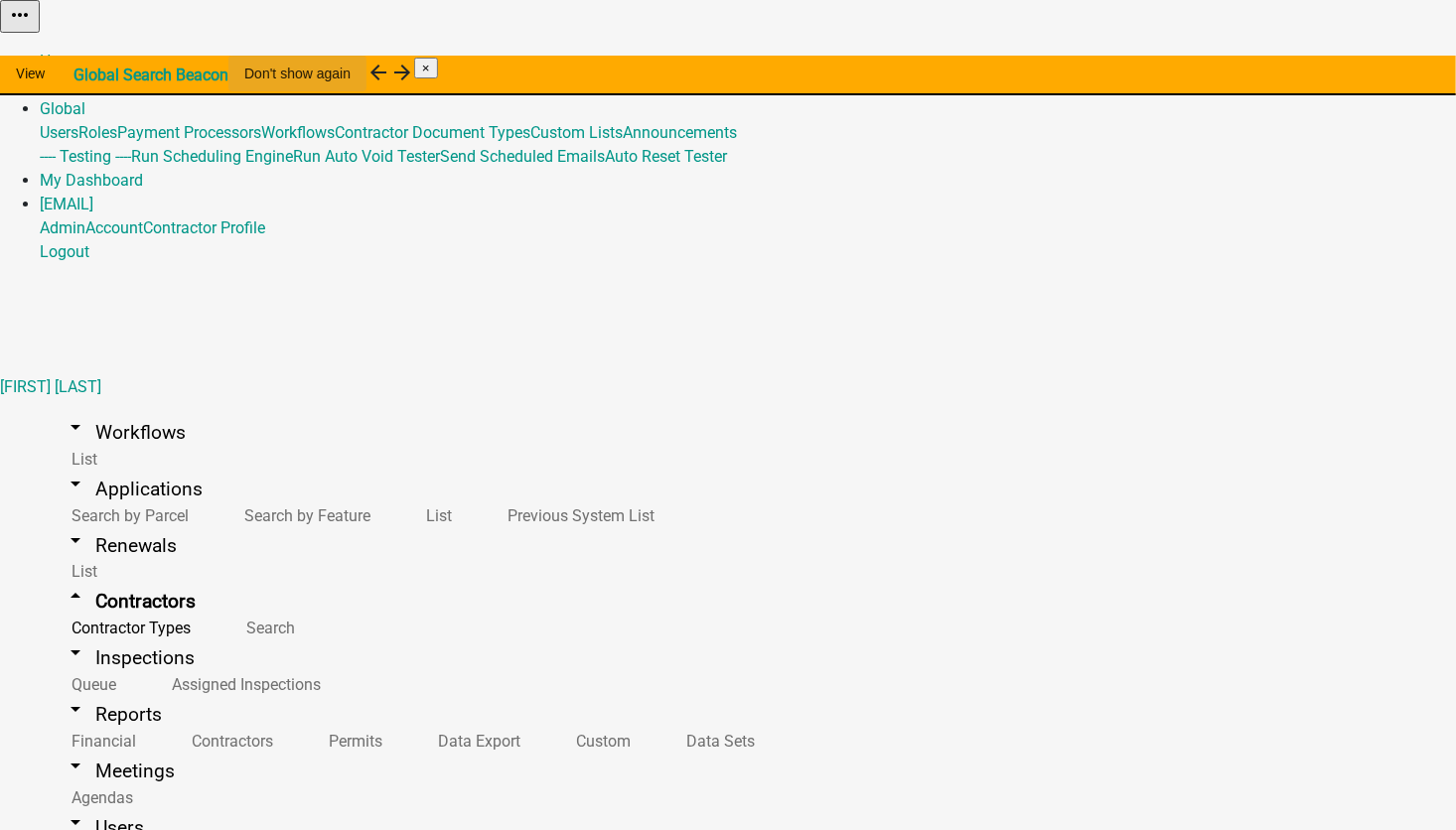 scroll, scrollTop: 3709, scrollLeft: 0, axis: vertical 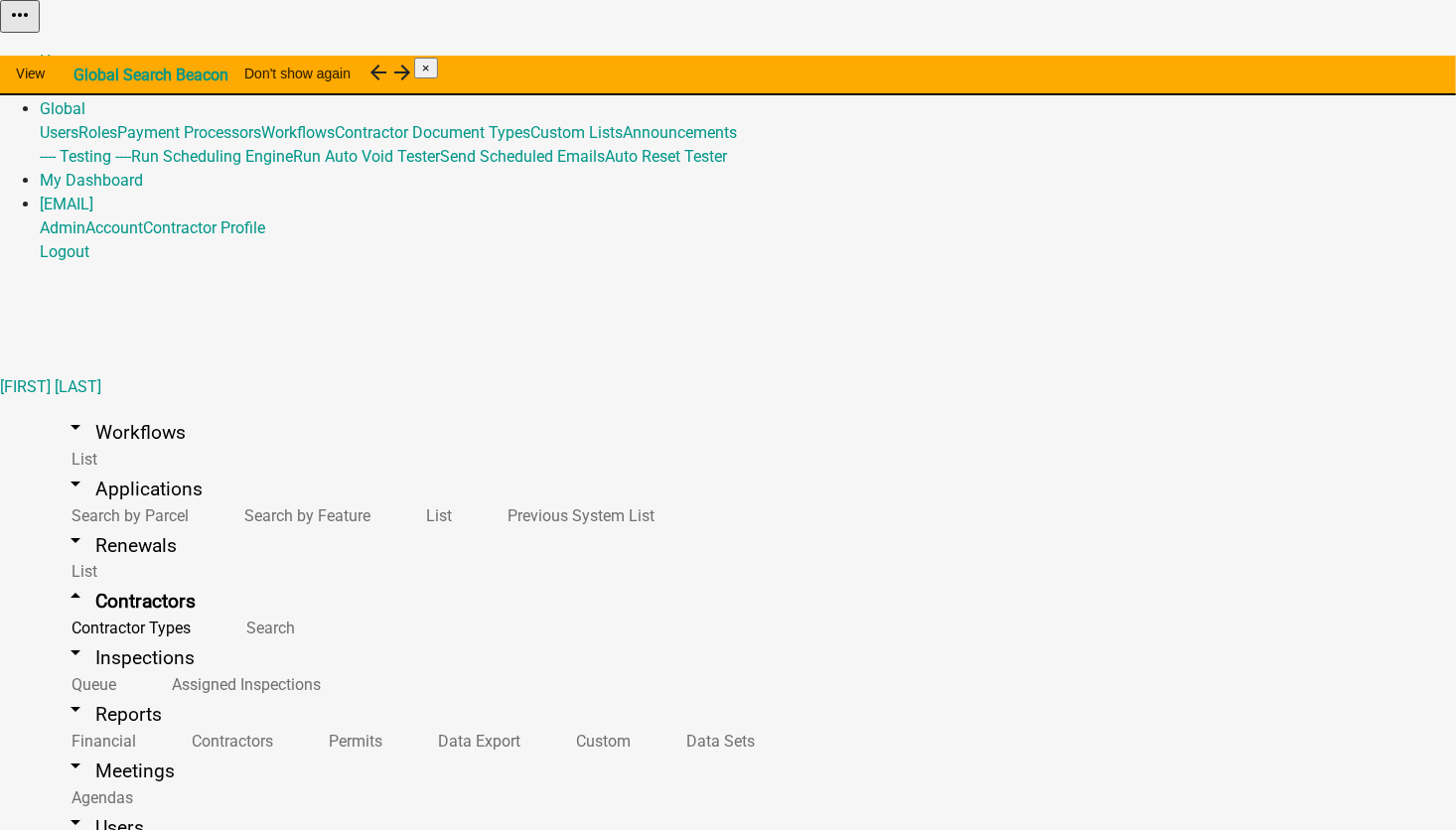 click on "PER2-4892 - B" 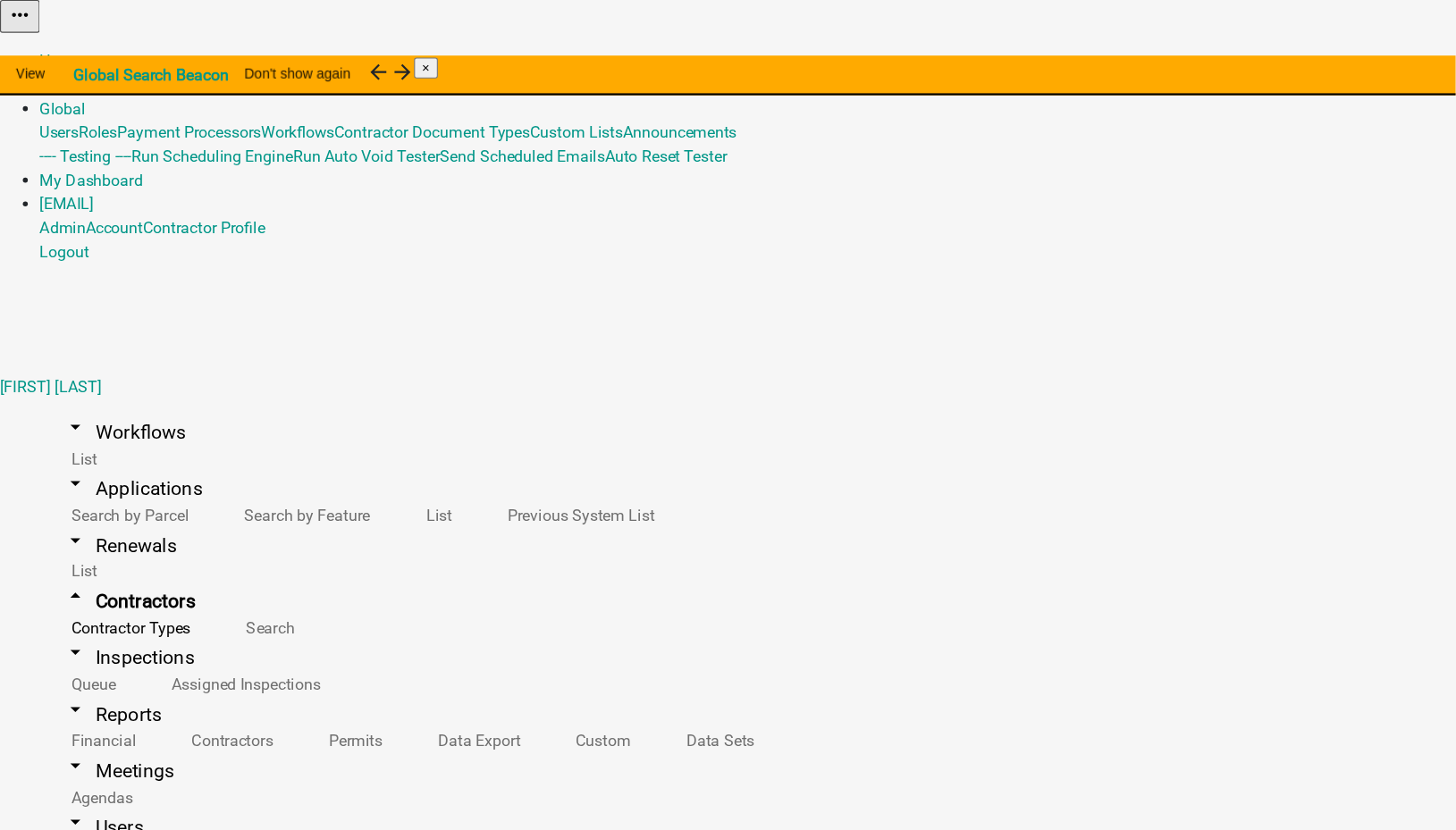 scroll, scrollTop: 89, scrollLeft: 0, axis: vertical 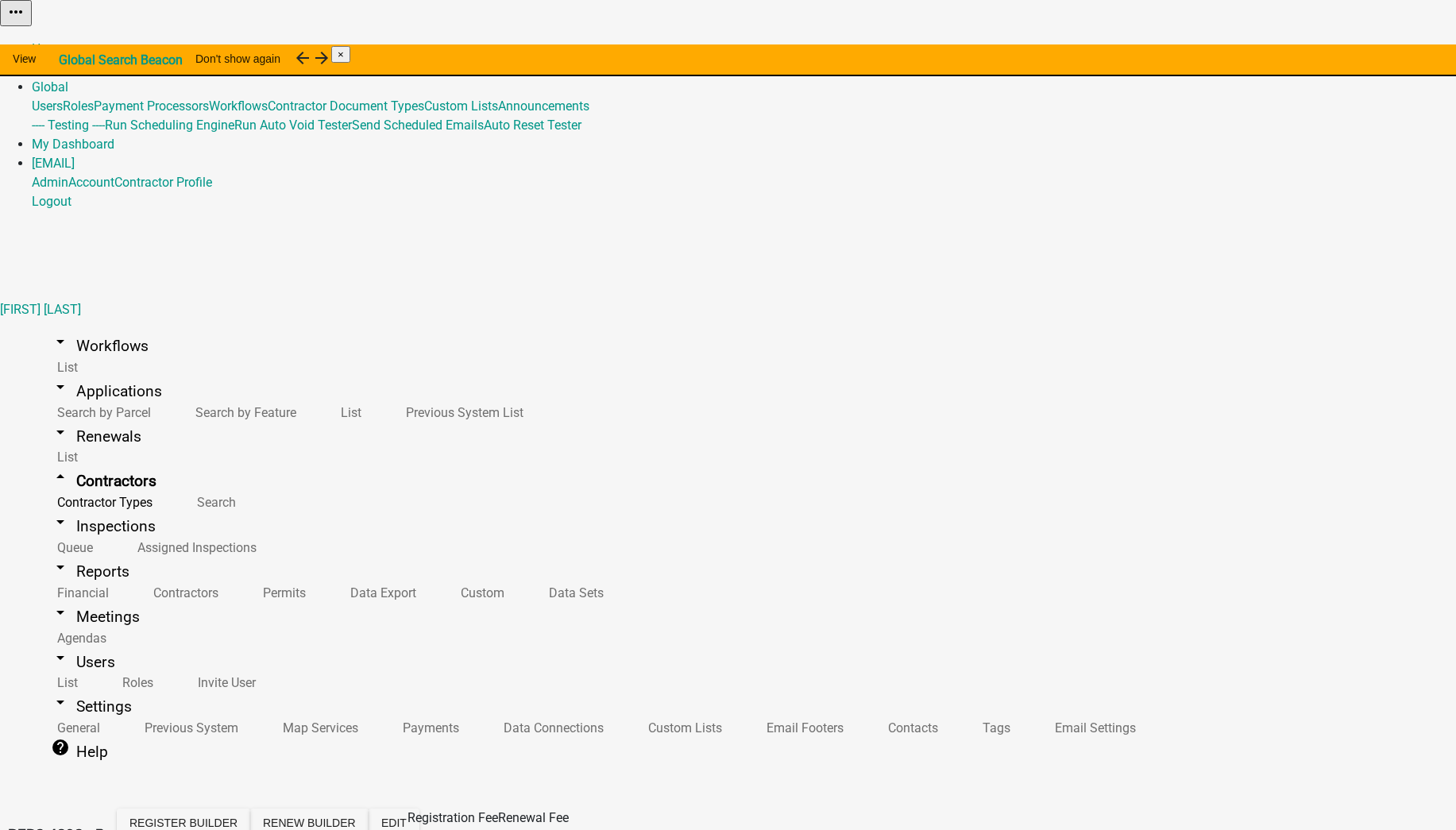 drag, startPoint x: 1002, startPoint y: 0, endPoint x: 813, endPoint y: 226, distance: 294.61331 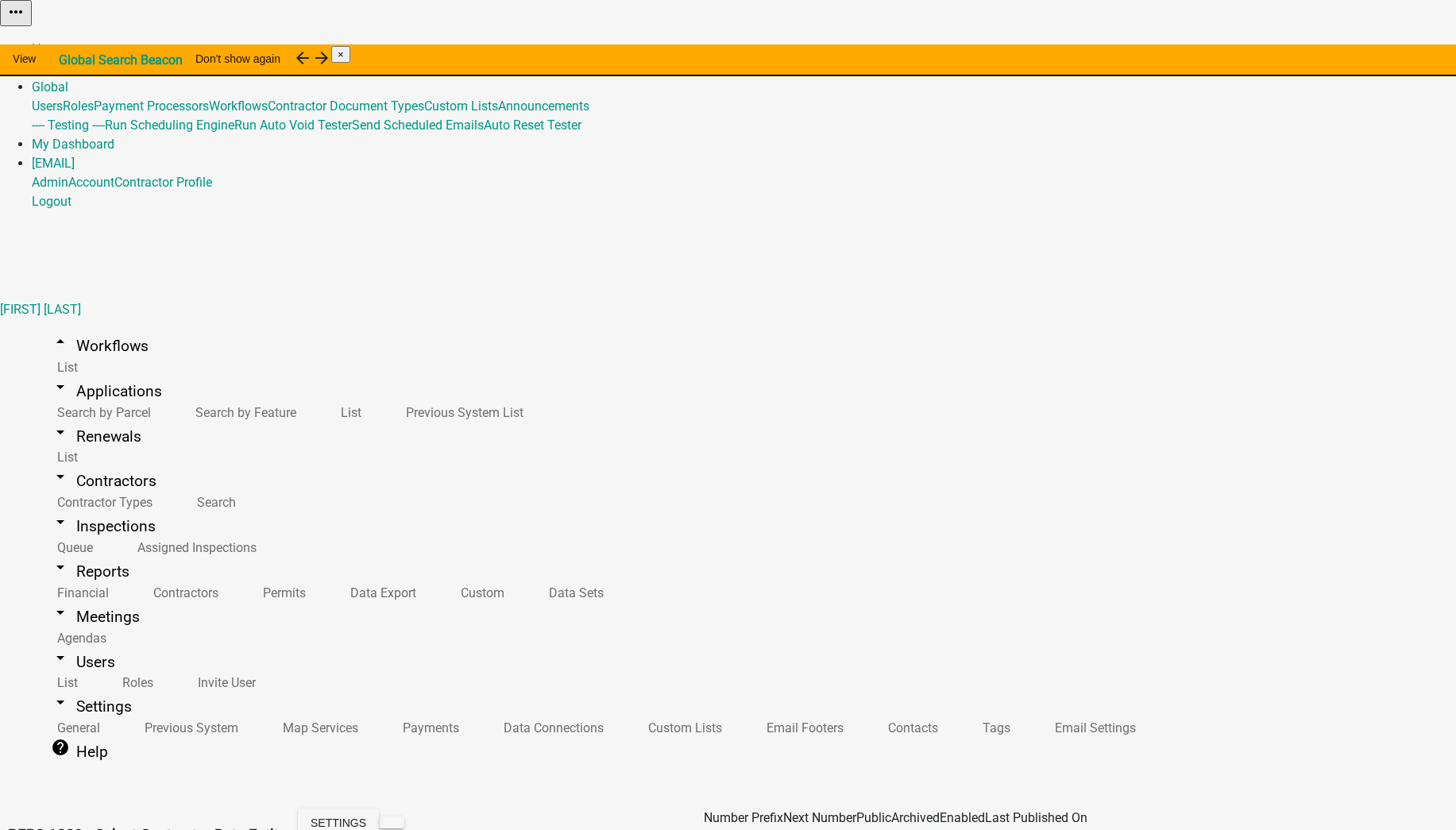 scroll, scrollTop: 0, scrollLeft: 0, axis: both 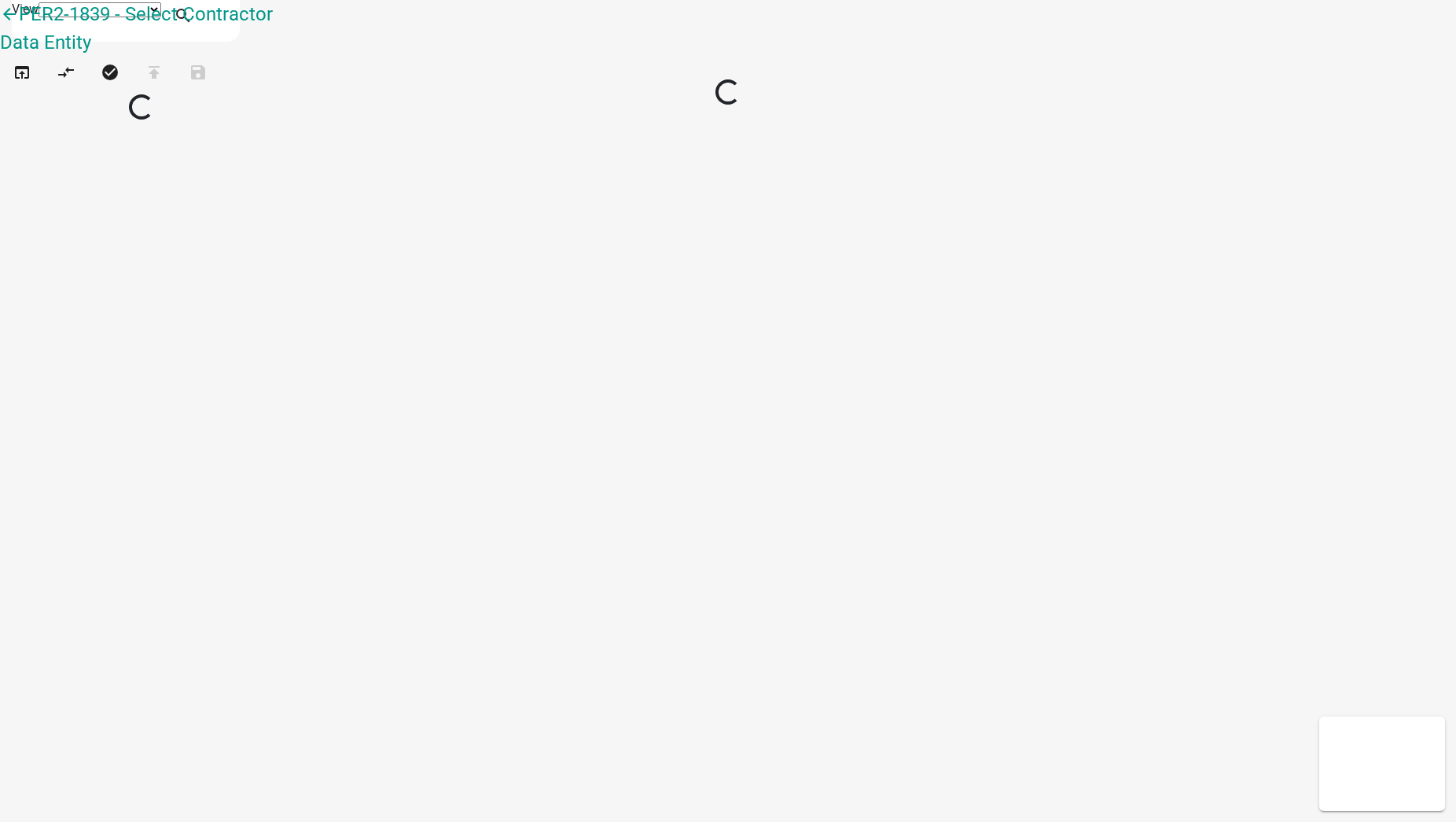 select on "1" 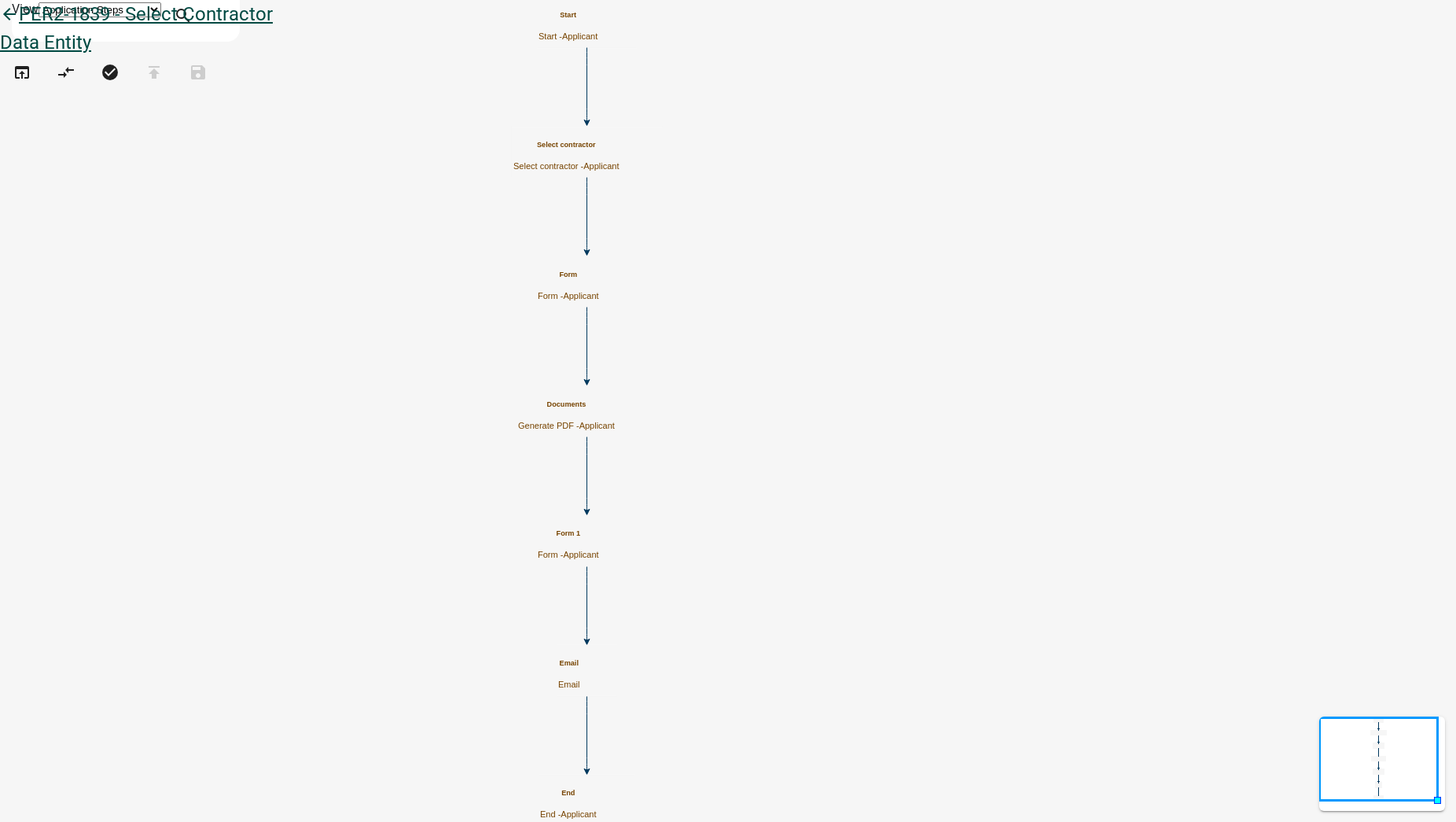 click on "arrow_back" at bounding box center [9, 16] 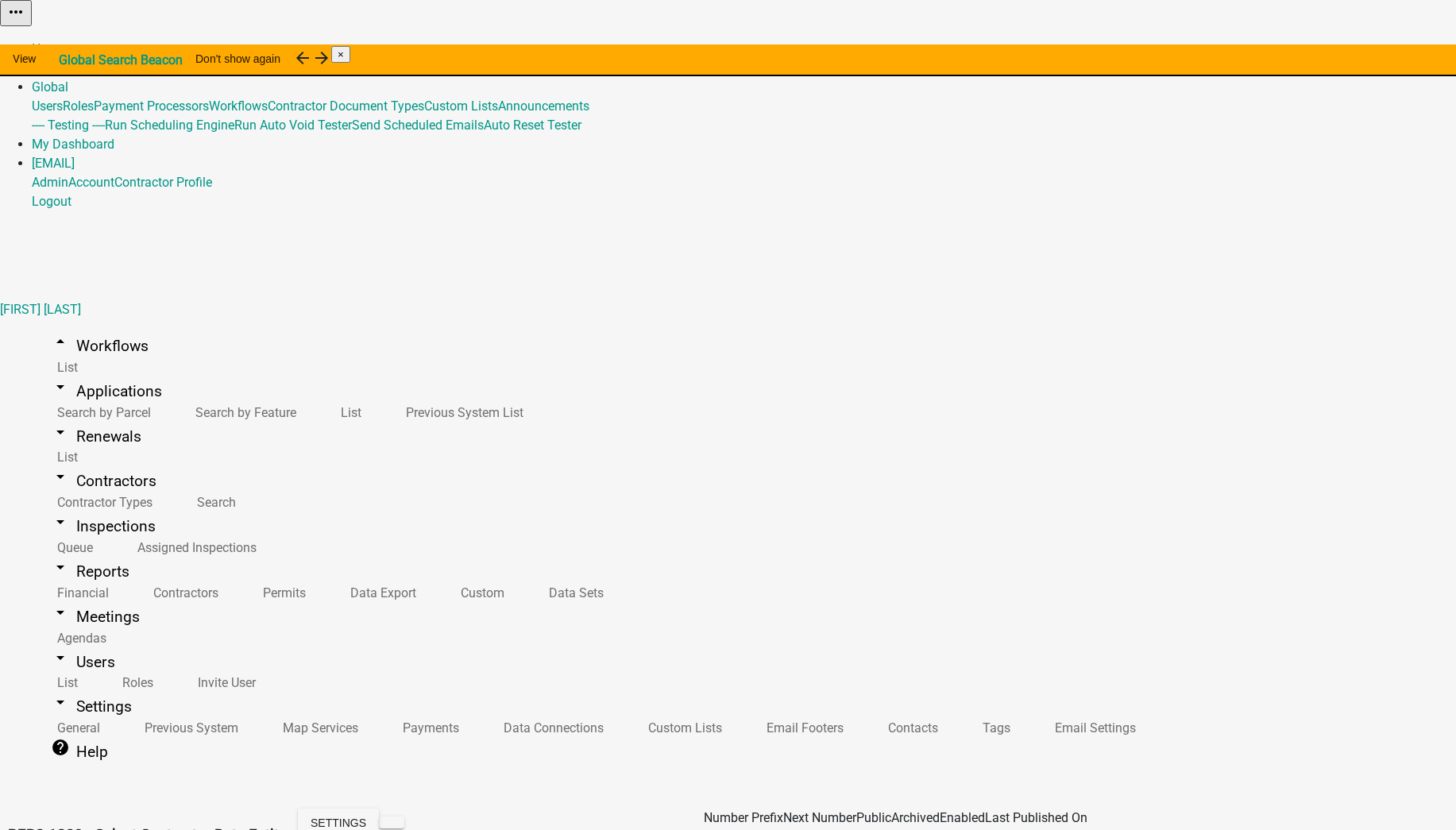 click 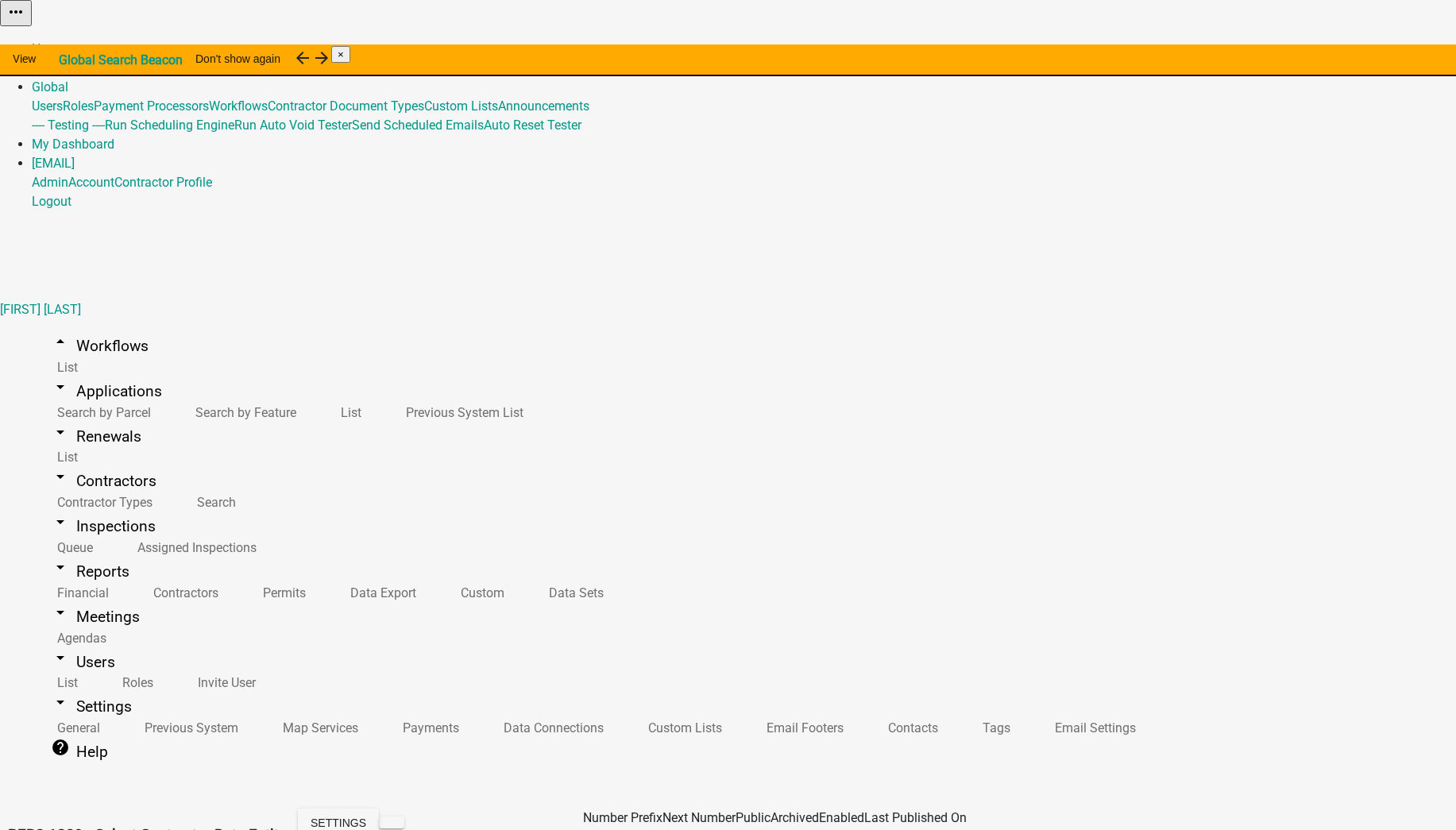 click on "Start Application" 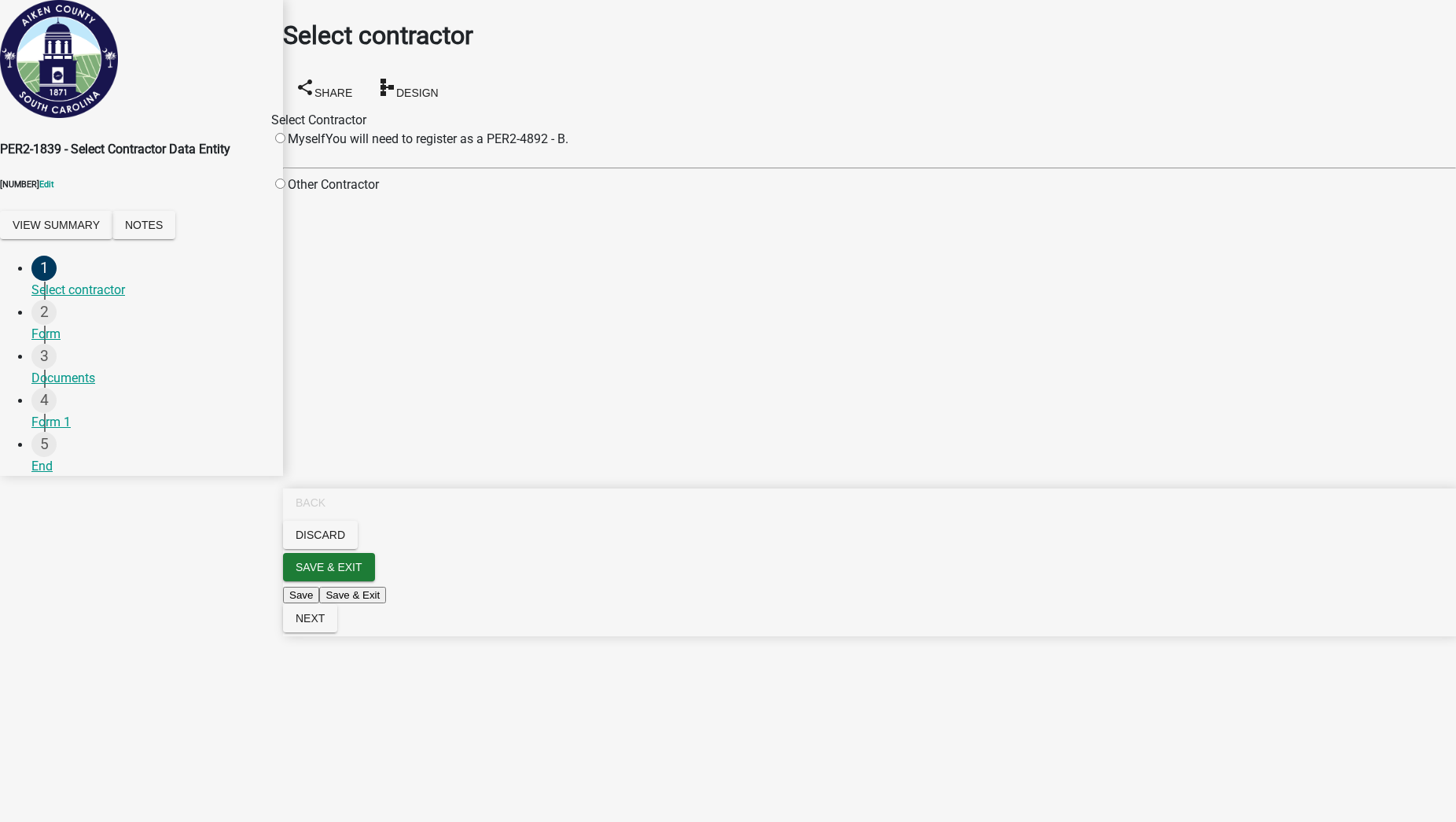 click 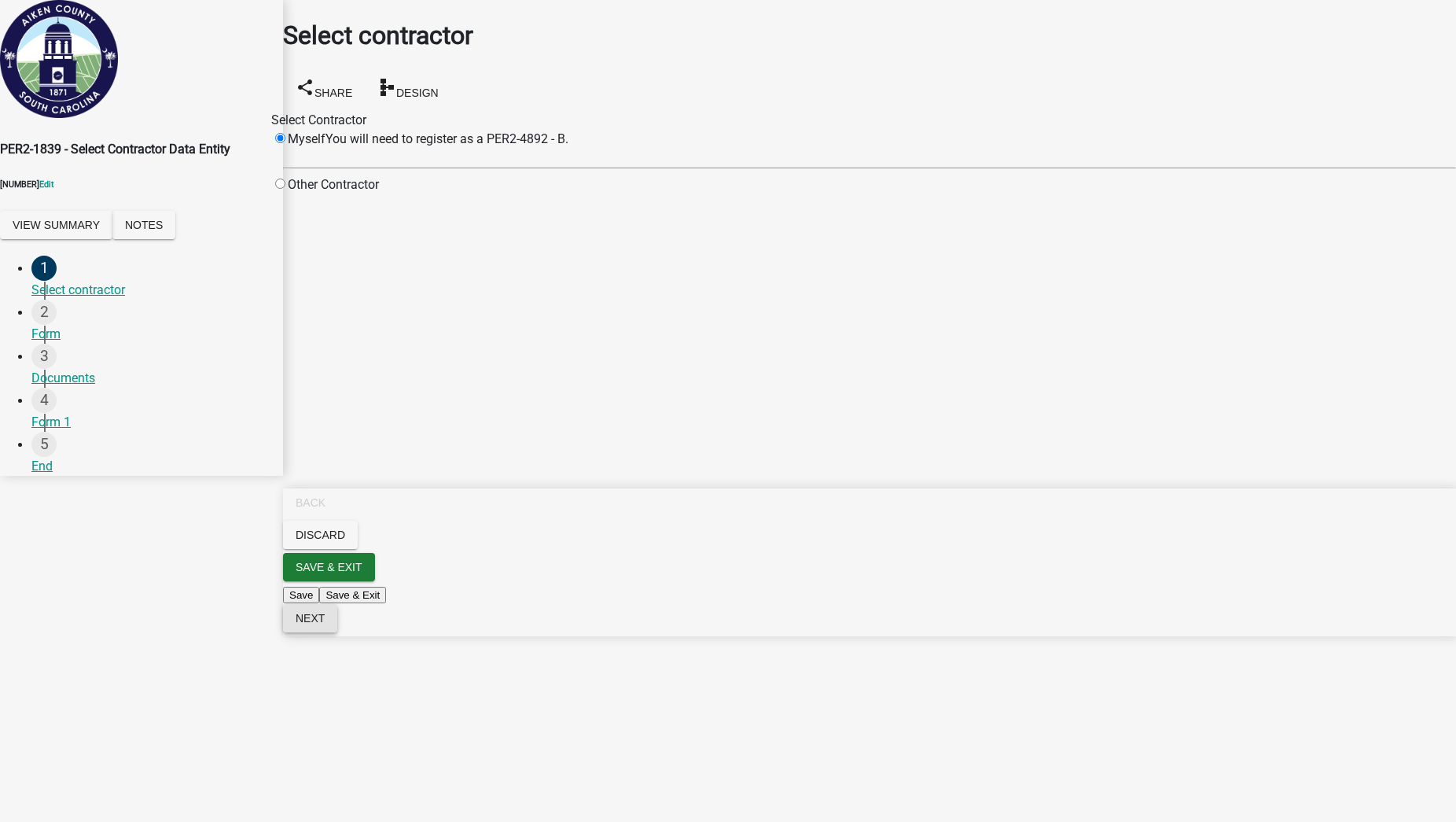 click on "Next" at bounding box center (310, 618) 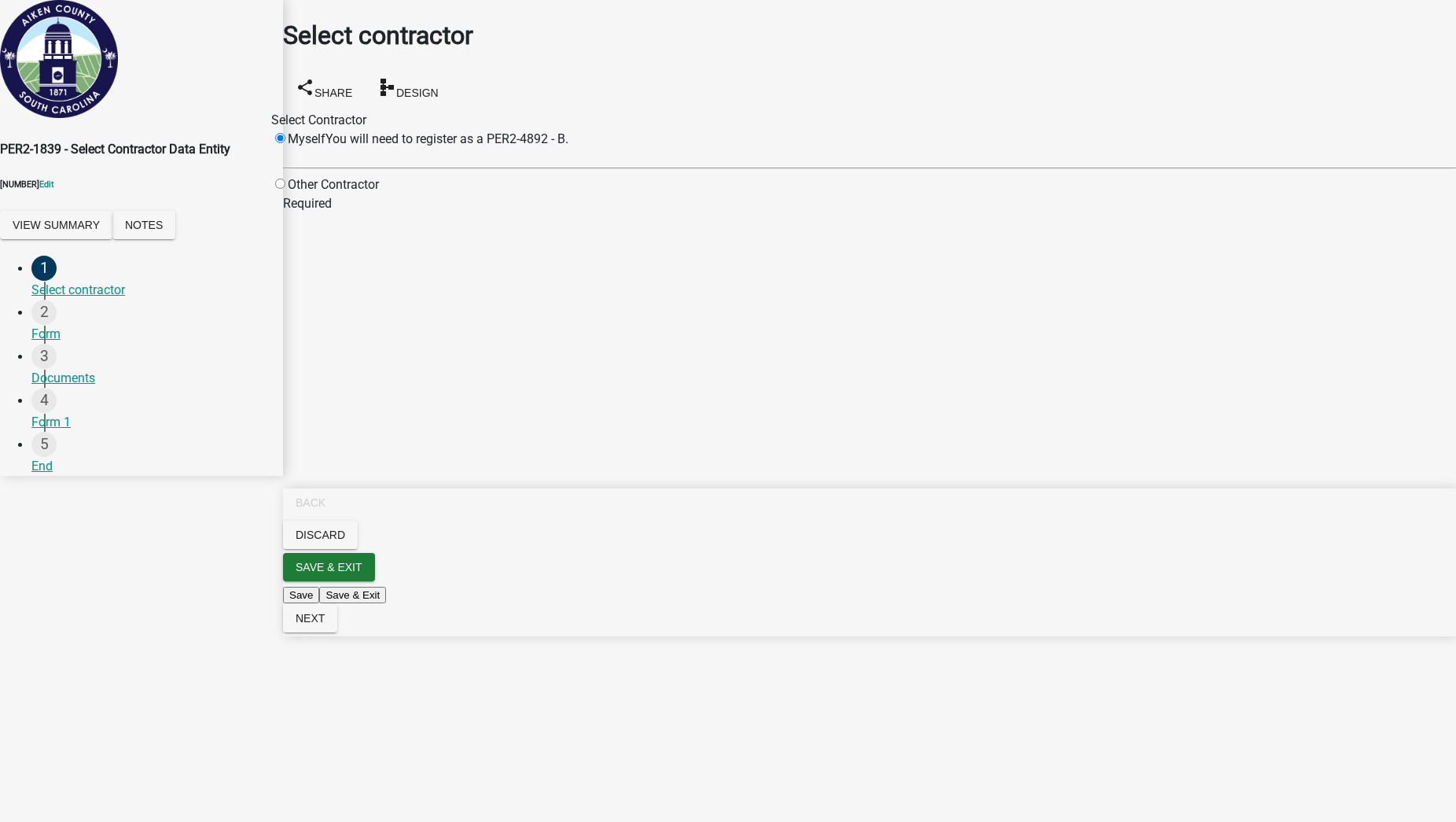 drag, startPoint x: 333, startPoint y: 164, endPoint x: 336, endPoint y: 176, distance: 12.369317 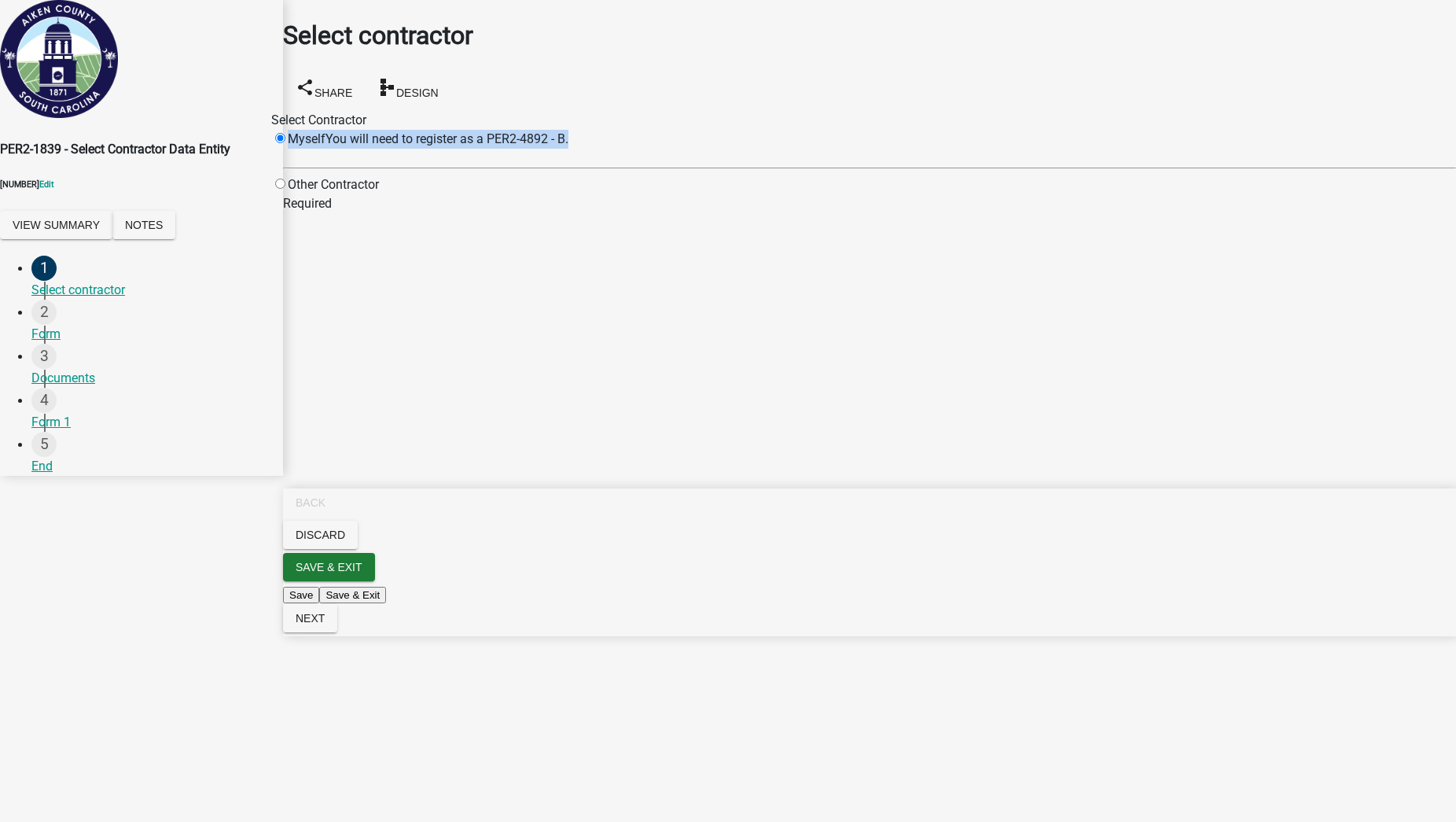 click 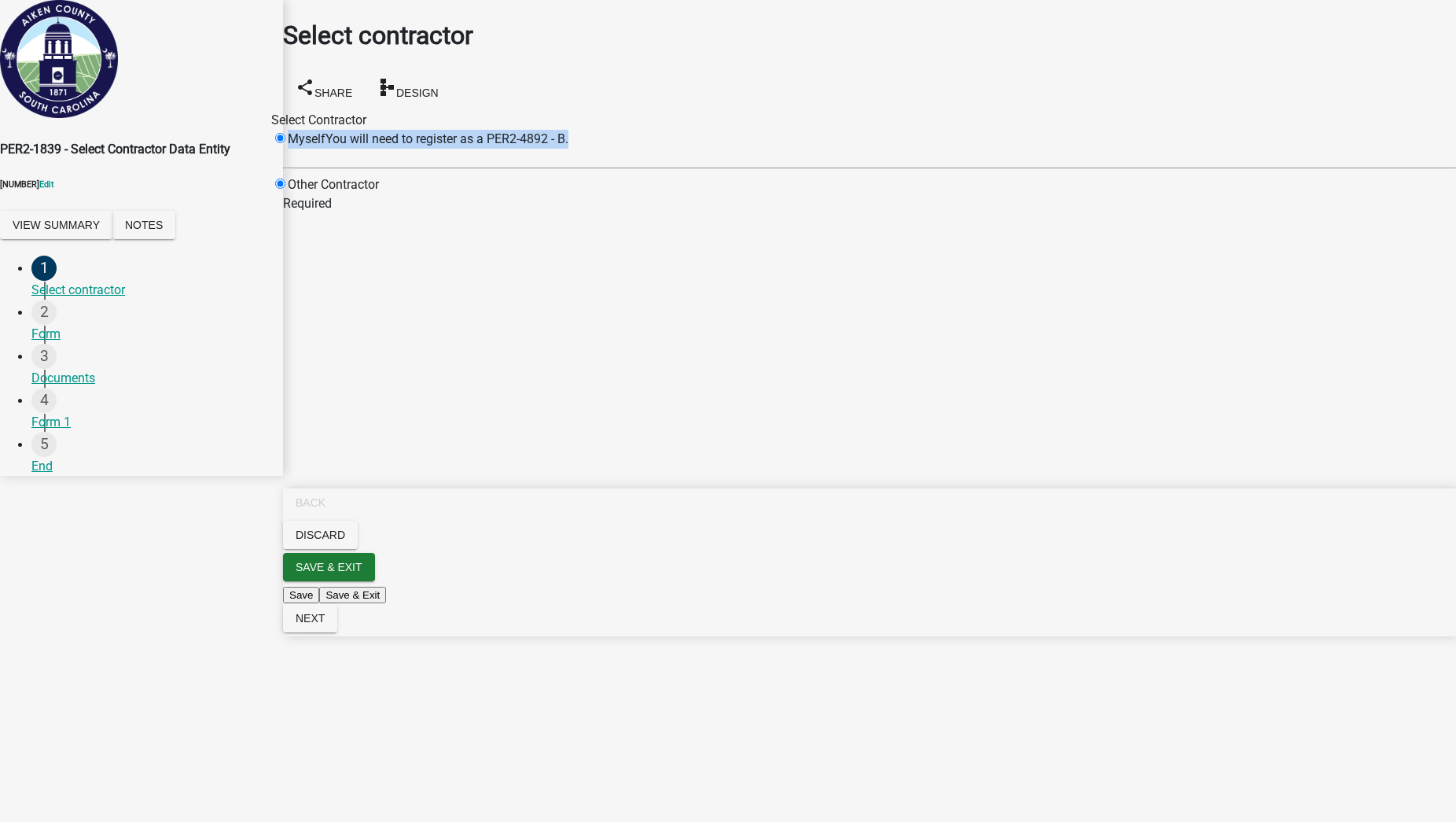 radio on "false" 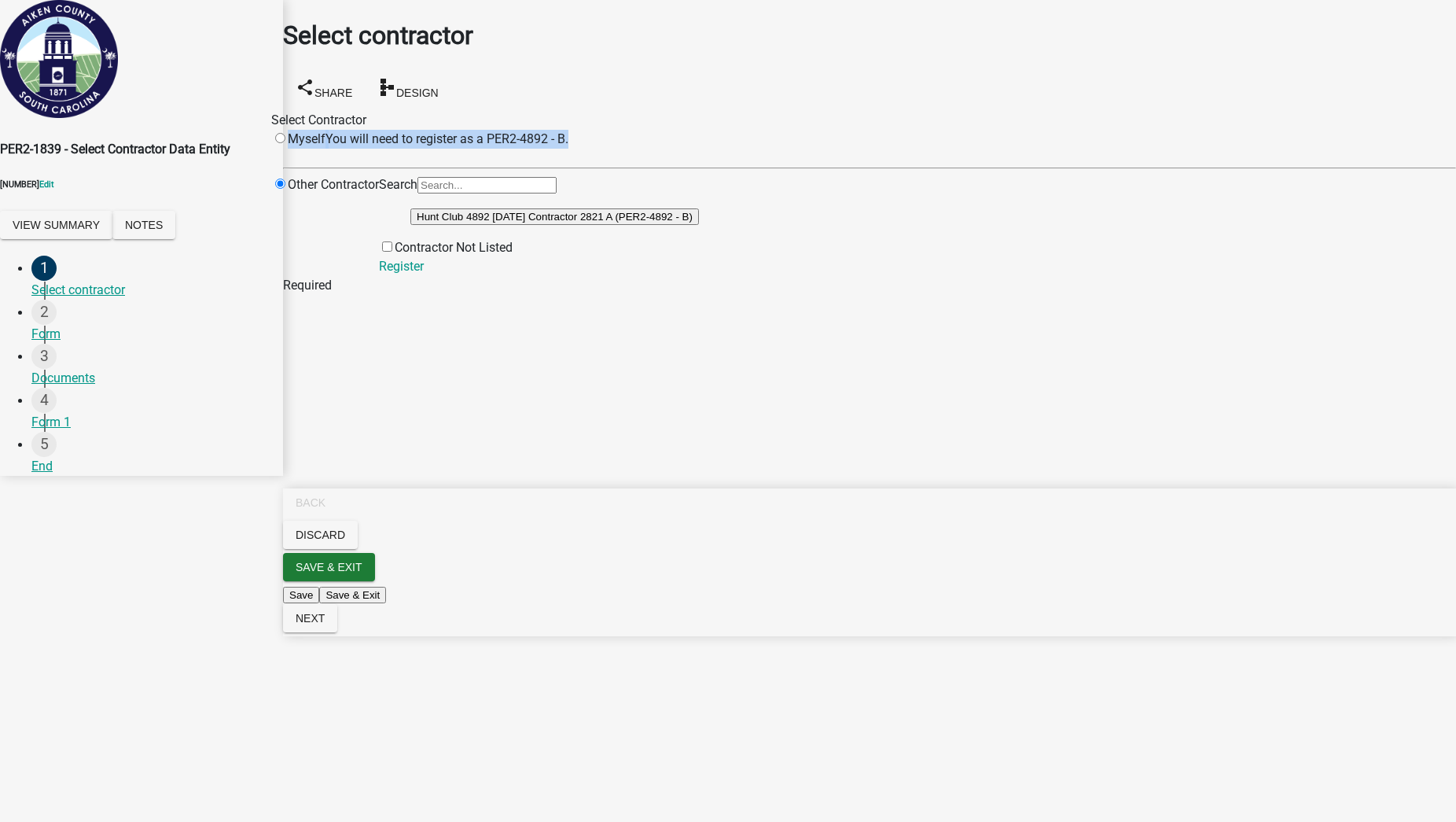 click on "Hunt Club 4892 12/09/2024 Contractor 2821 A (PER2-4892 - B)" 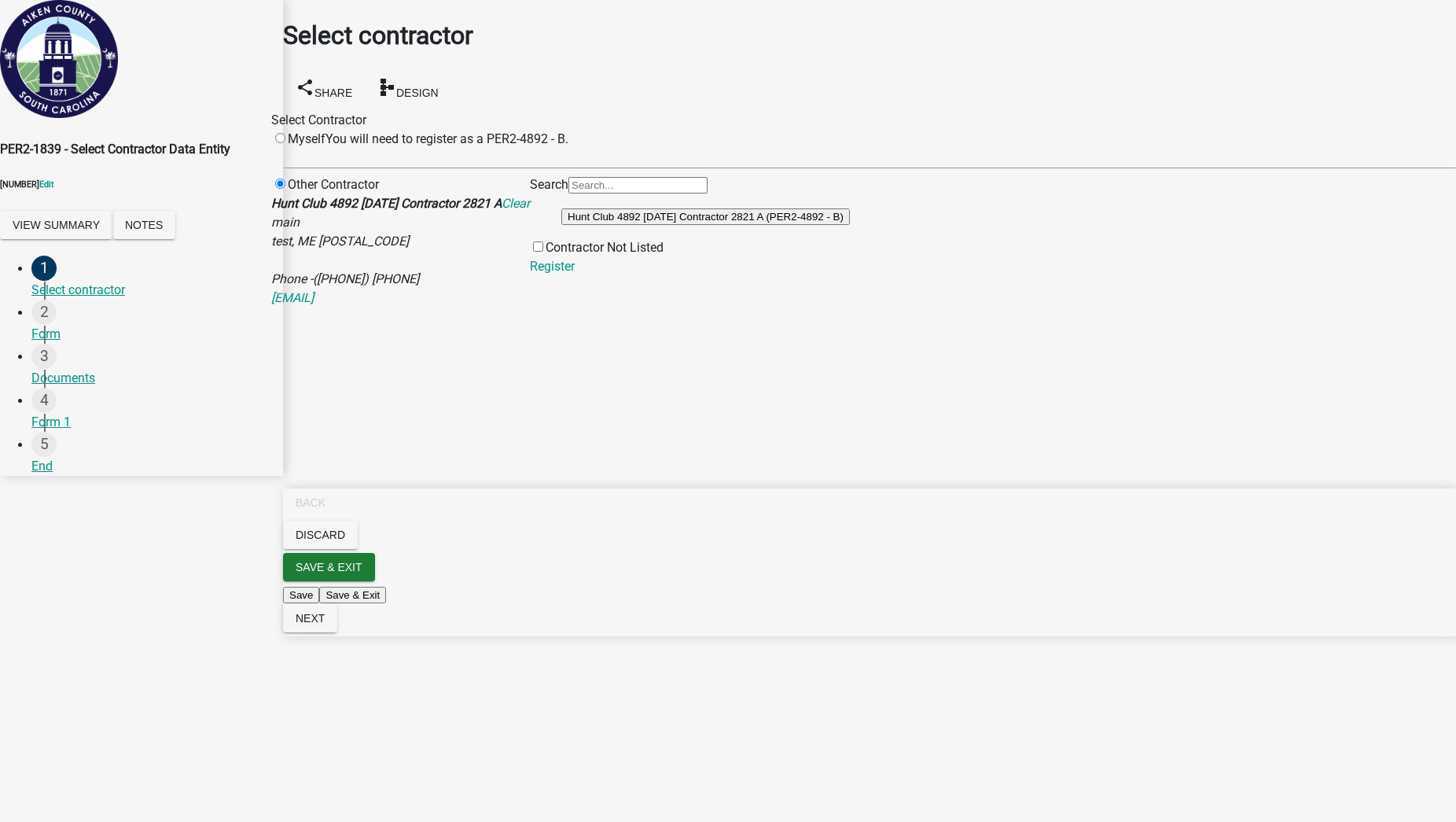 click on "You will need to register as a PER2-4892 - B." 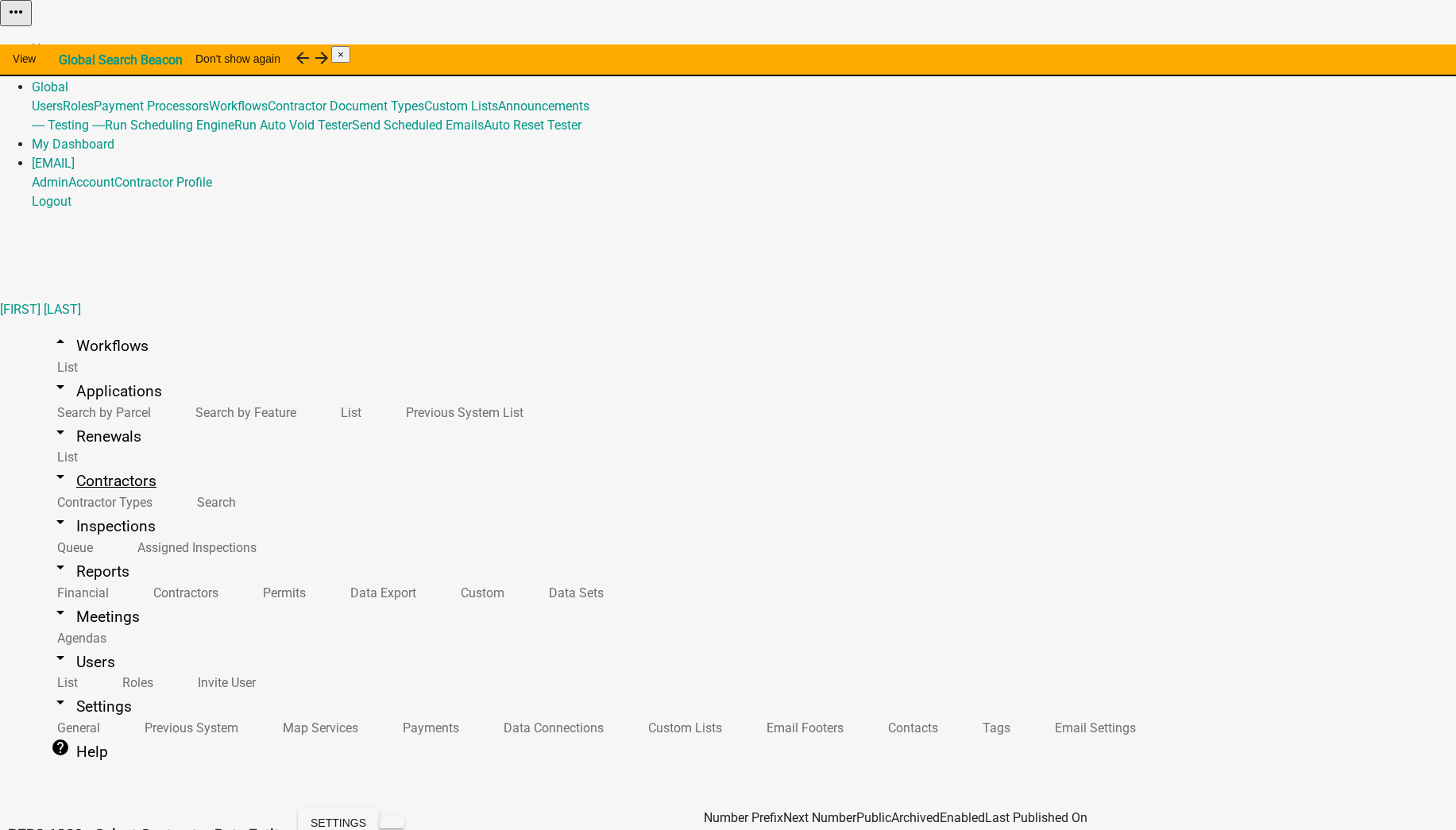 click on "arrow_drop_down   Contractors" at bounding box center (103, 481) 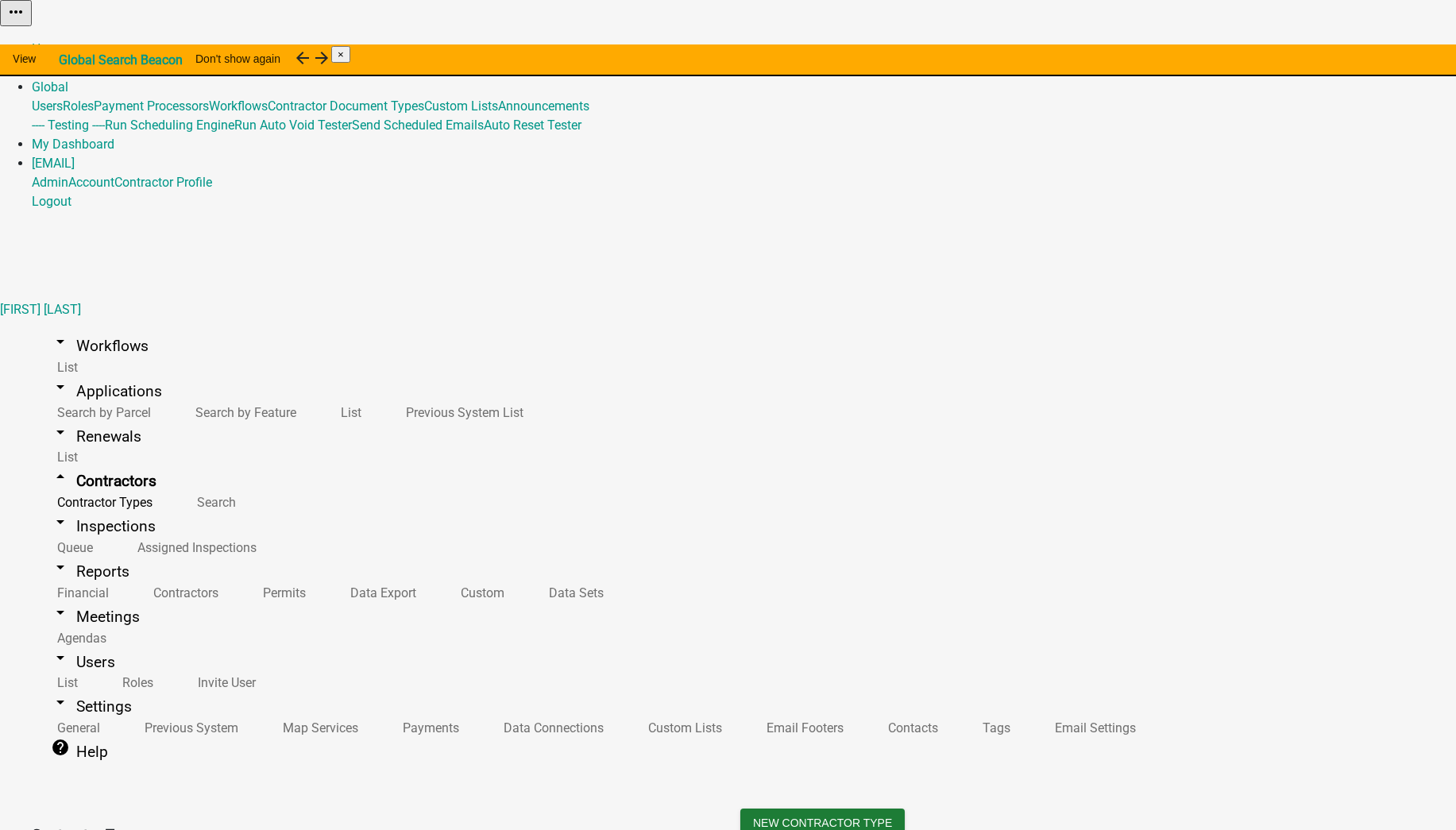 click on "Home  Admin  Global   Users   Roles   Payment Processors   Workflows   Contractor Document Types   Custom Lists   Announcements  ---- Testing ----  Run Scheduling Engine   Run Auto Void Tester   Send Scheduled Emails   Auto Reset Tester   My Dashboard   nhutchins@schneidergis.com  Admin Account Contractor Profile Logout" at bounding box center [728, 125] 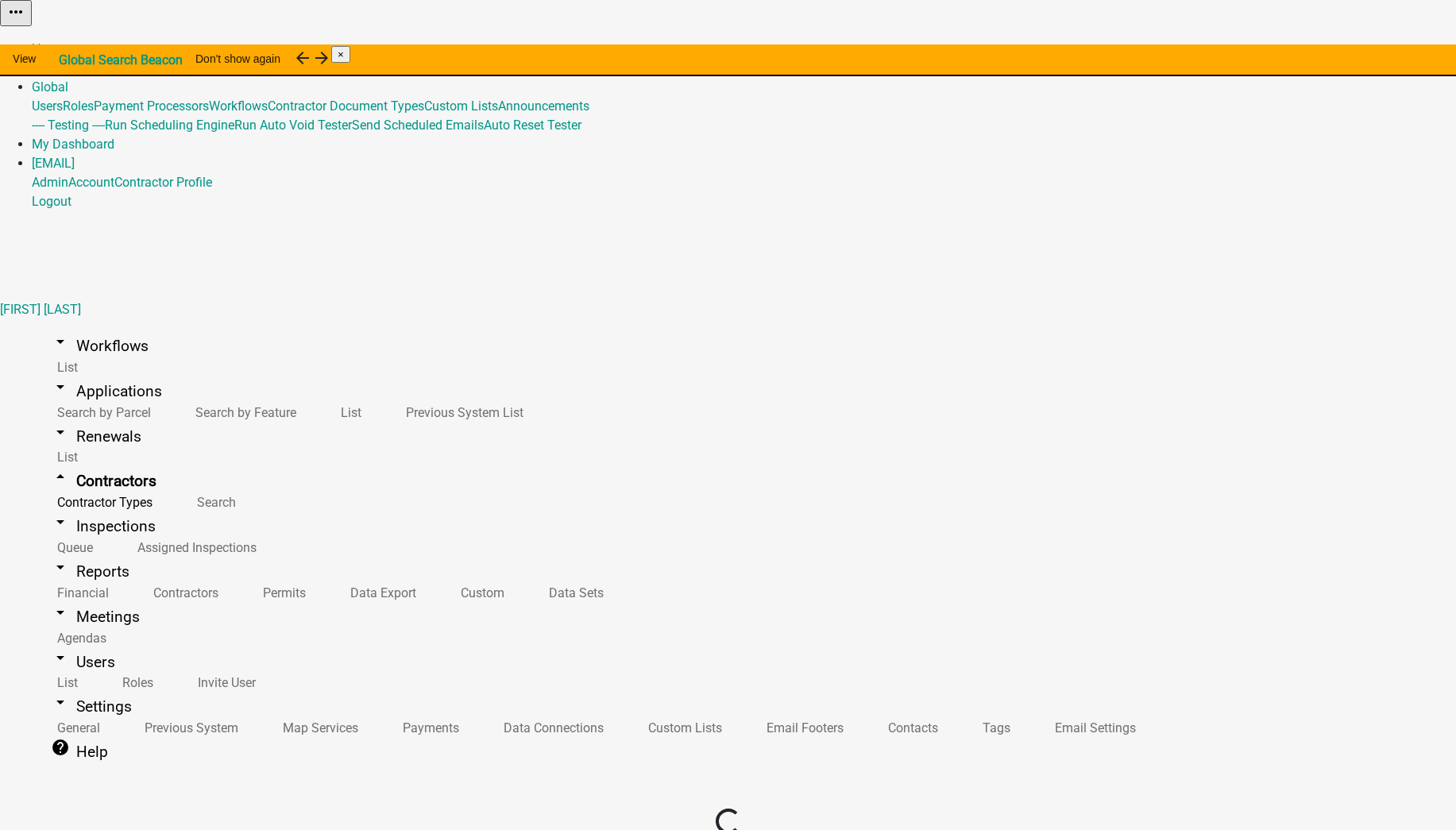 scroll, scrollTop: 0, scrollLeft: 0, axis: both 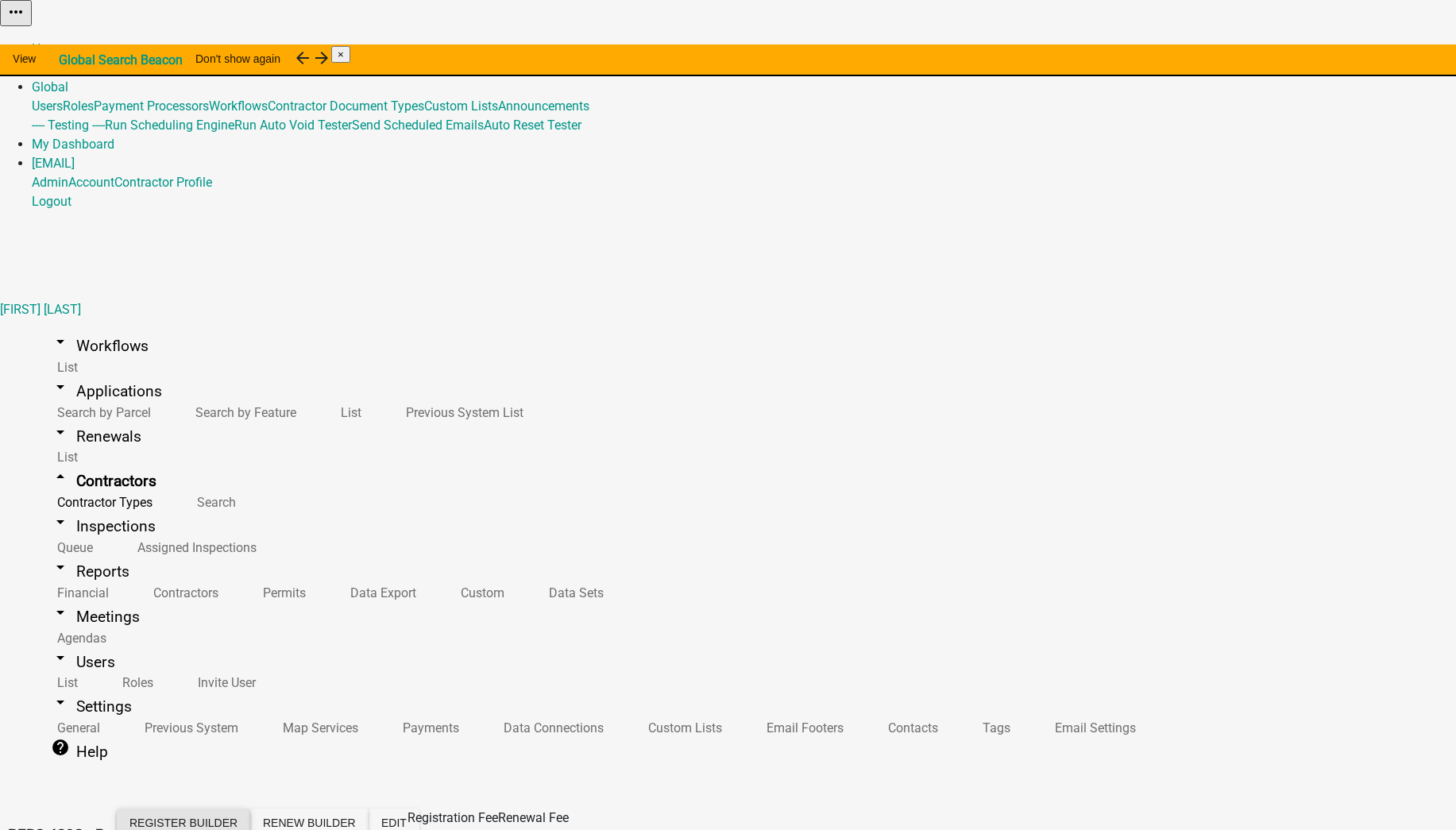 click on "Register Builder" 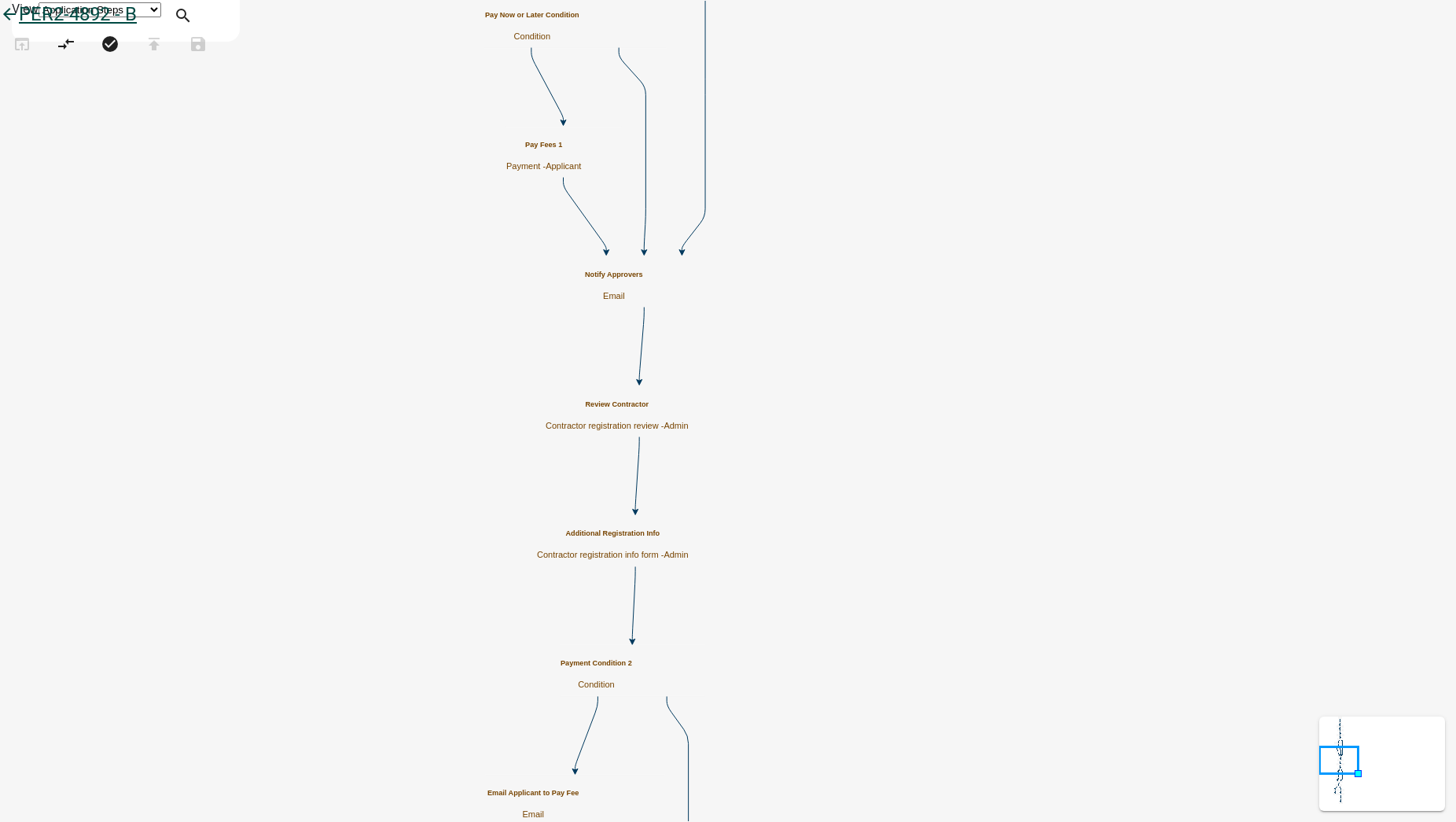 click on "arrow_back" at bounding box center [9, 16] 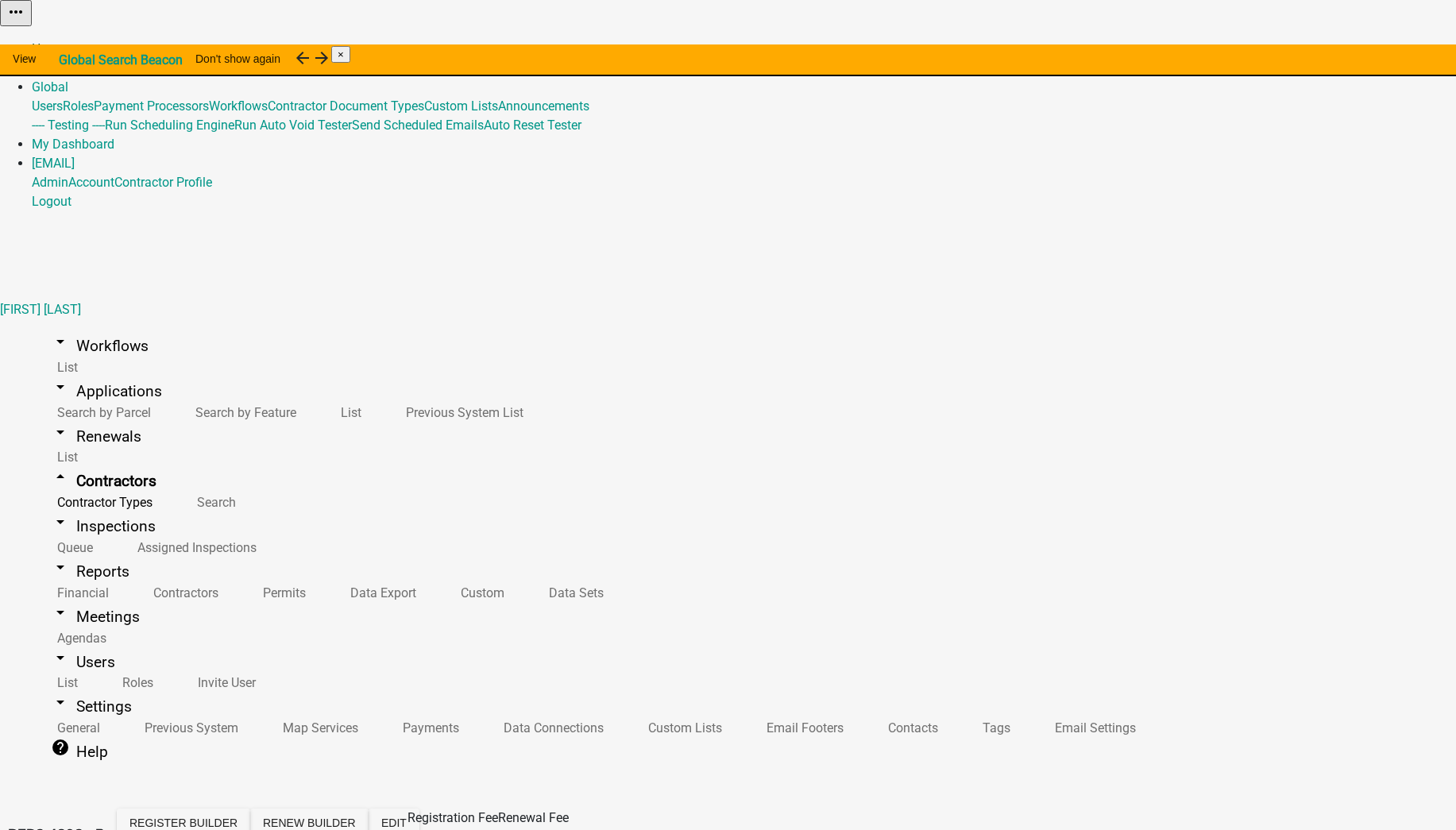 click on "Home" at bounding box center (48, 48) 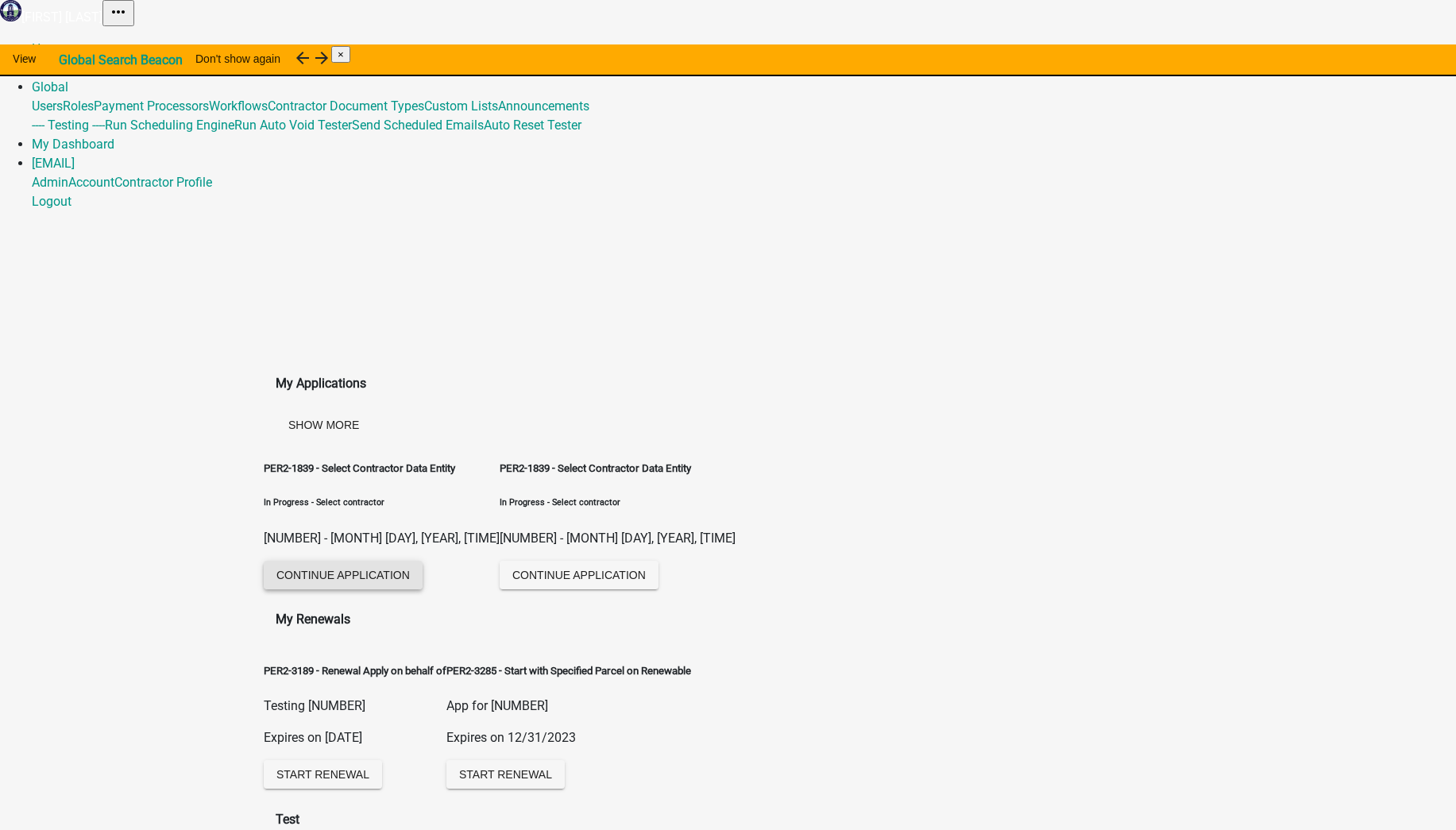 scroll, scrollTop: 5712, scrollLeft: 0, axis: vertical 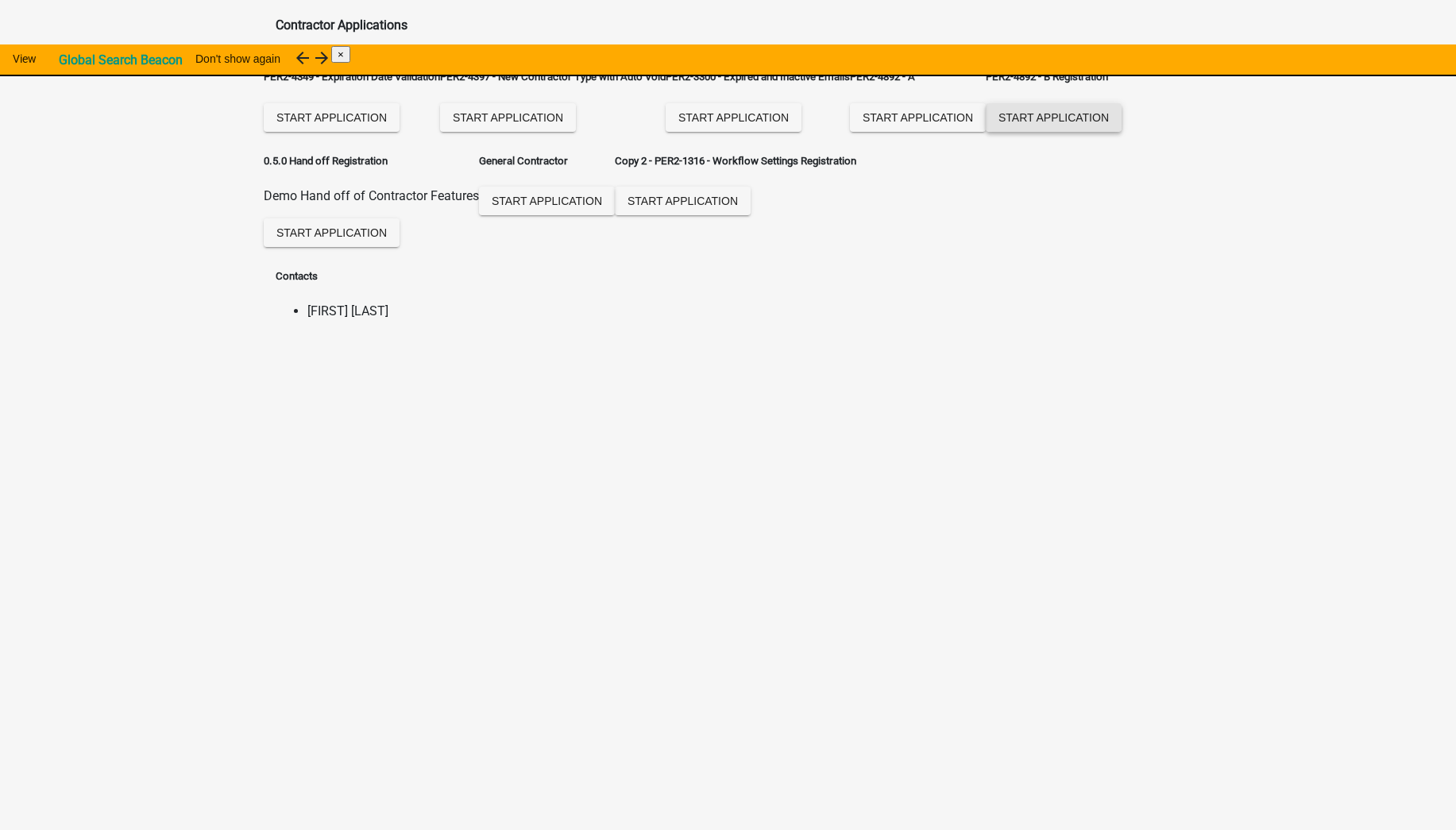click on "Start Application" 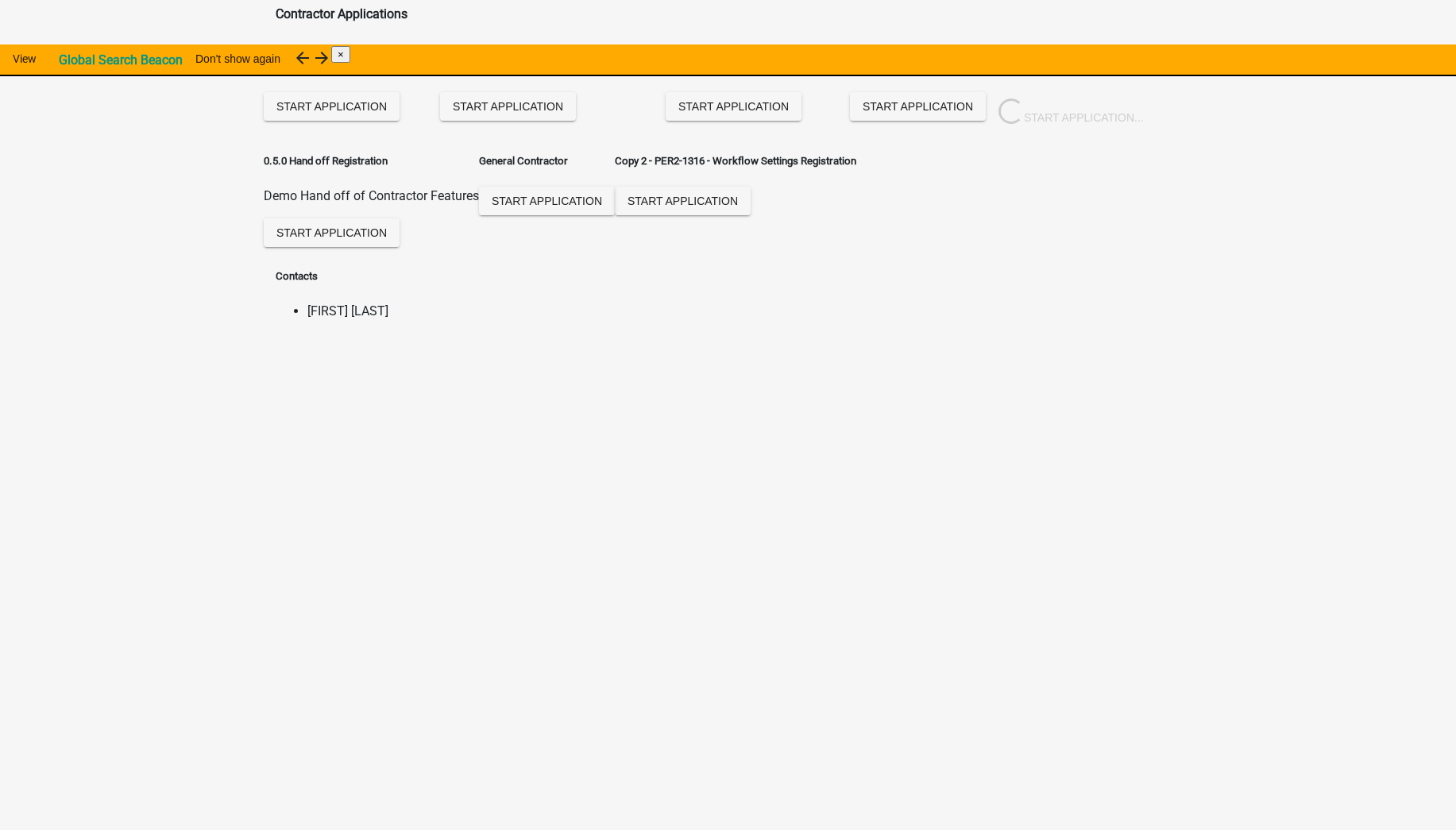 scroll, scrollTop: 0, scrollLeft: 0, axis: both 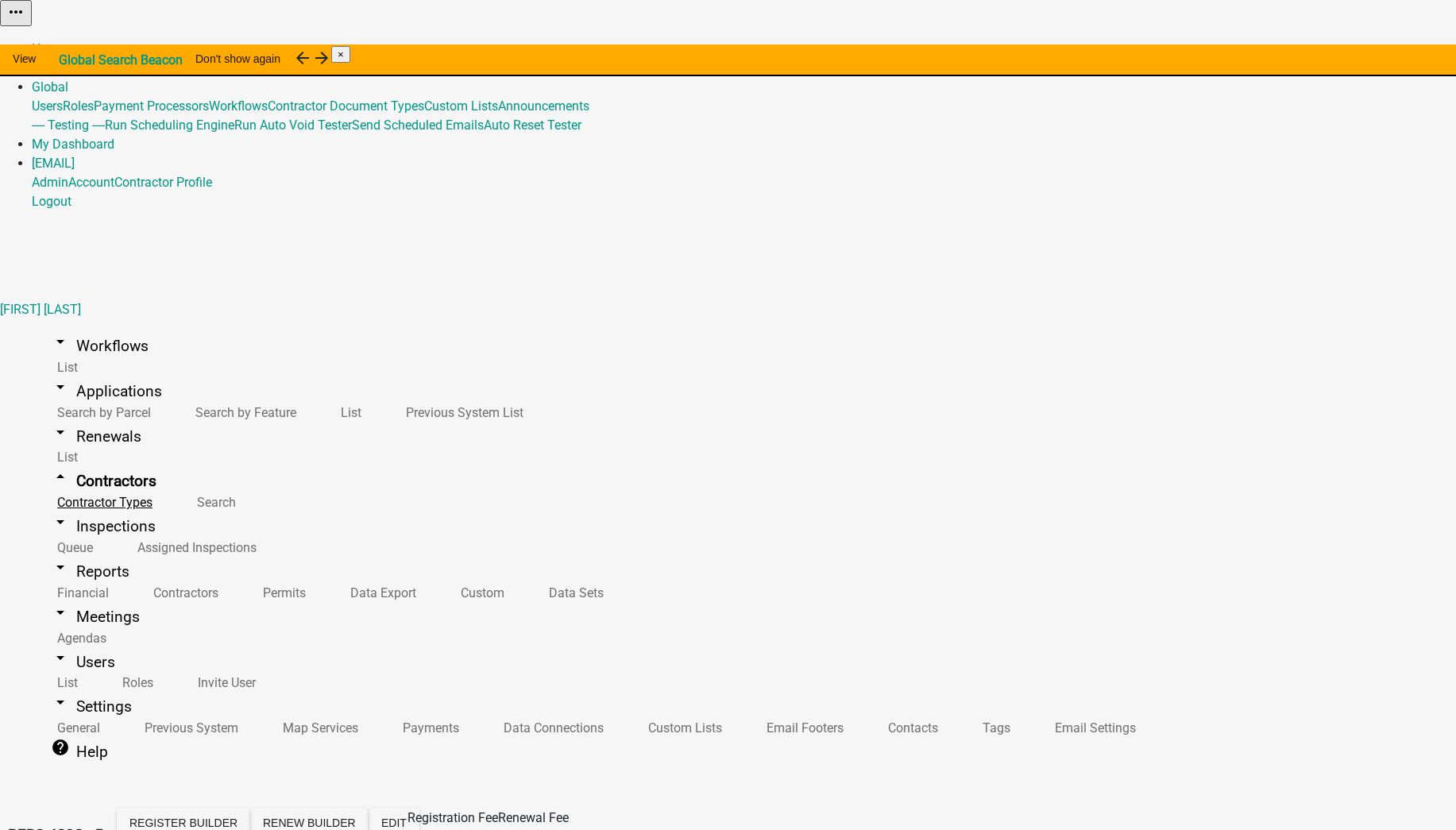 click on "Contractor Types" at bounding box center (102, 502) 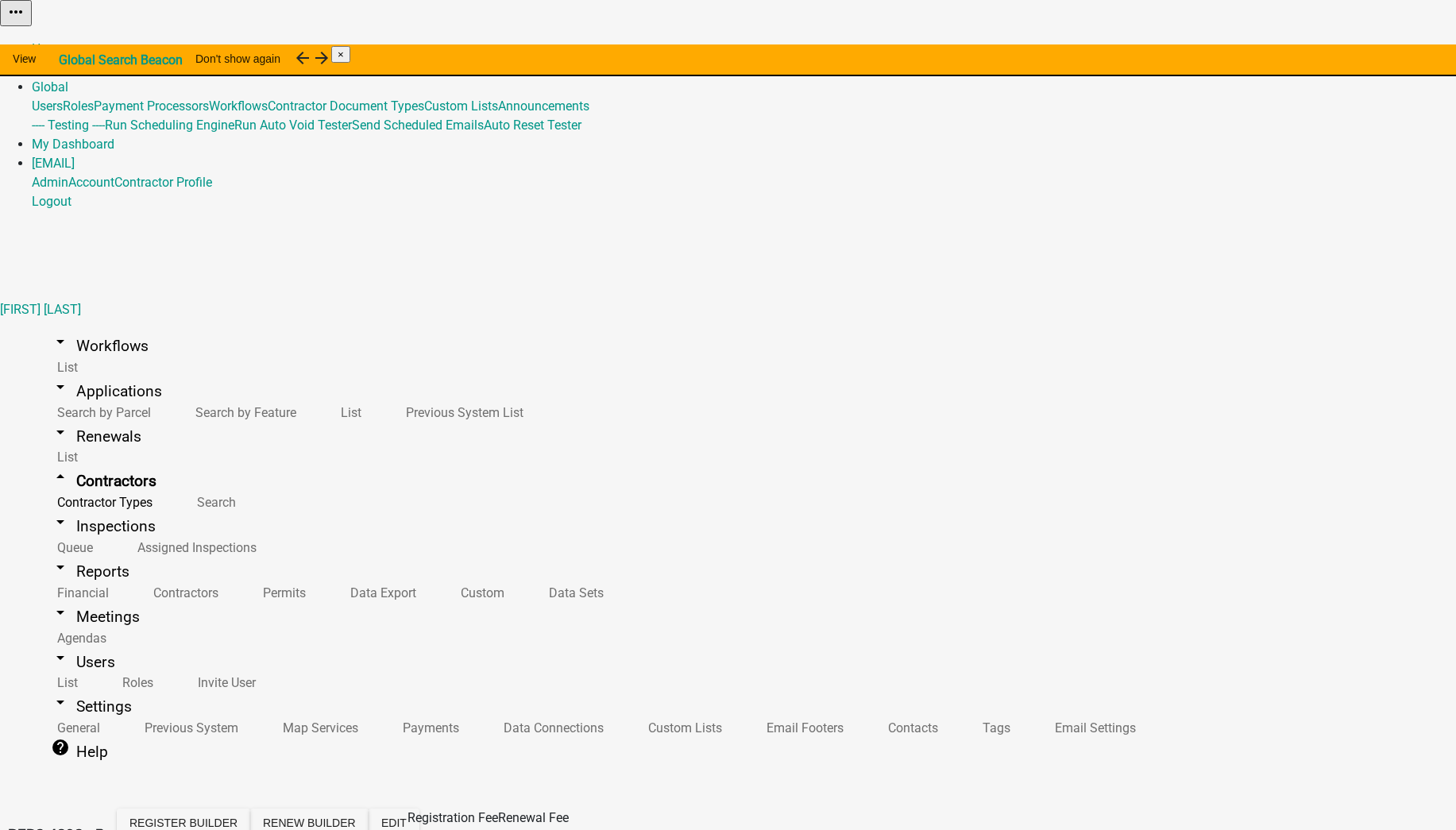 scroll, scrollTop: 15, scrollLeft: 0, axis: vertical 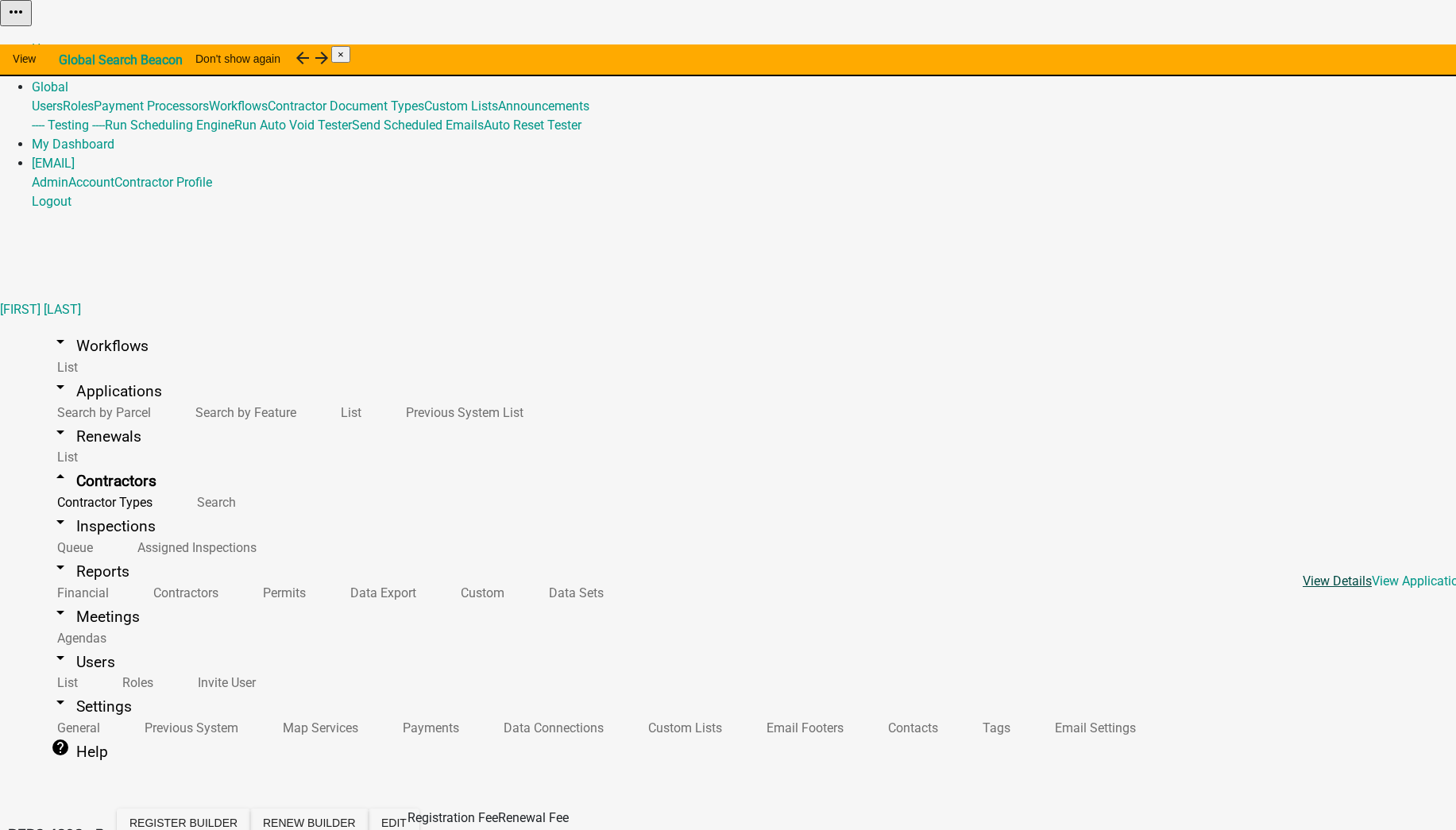 click on "View Details" at bounding box center (1337, 581) 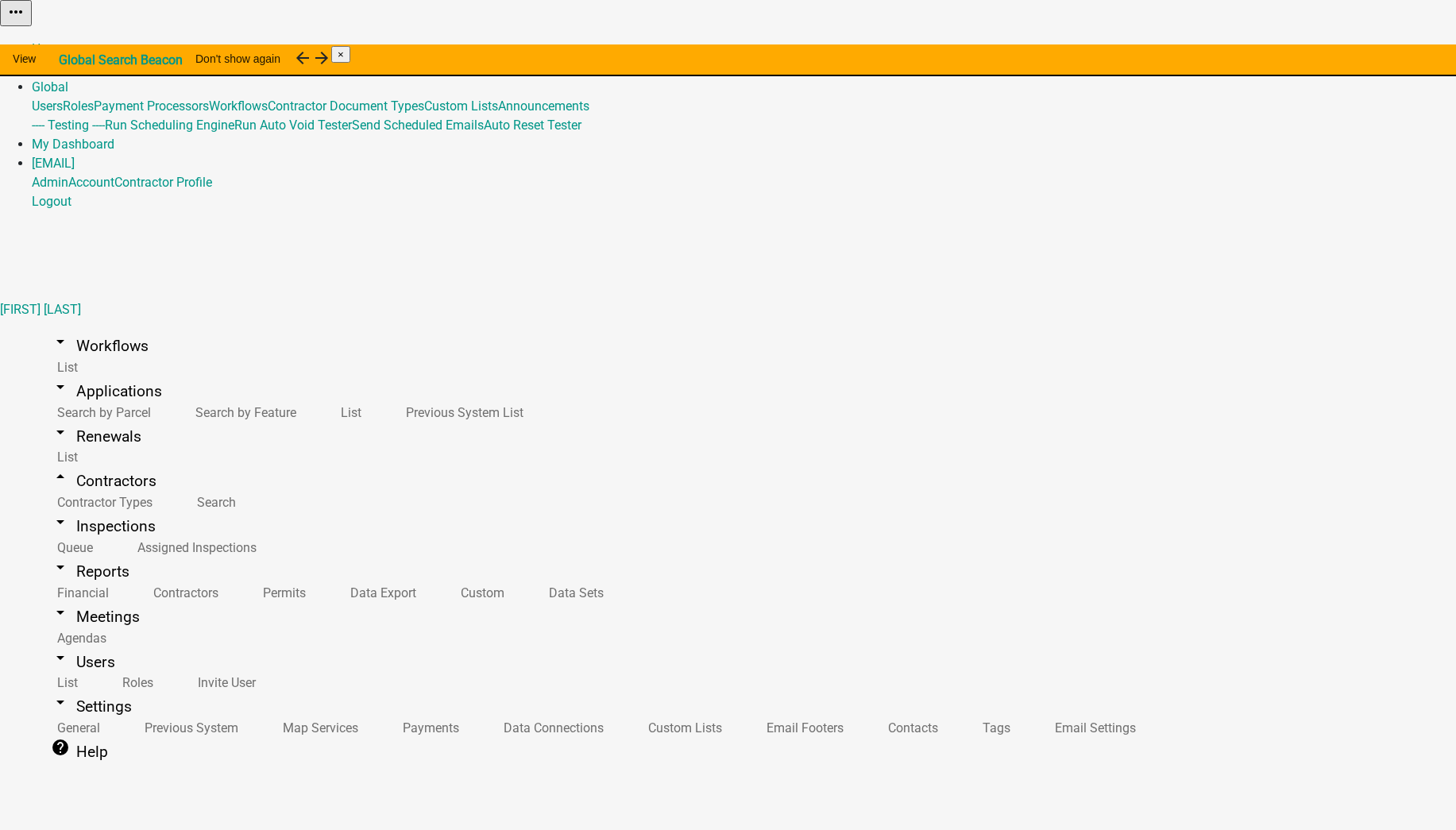 scroll, scrollTop: 0, scrollLeft: 0, axis: both 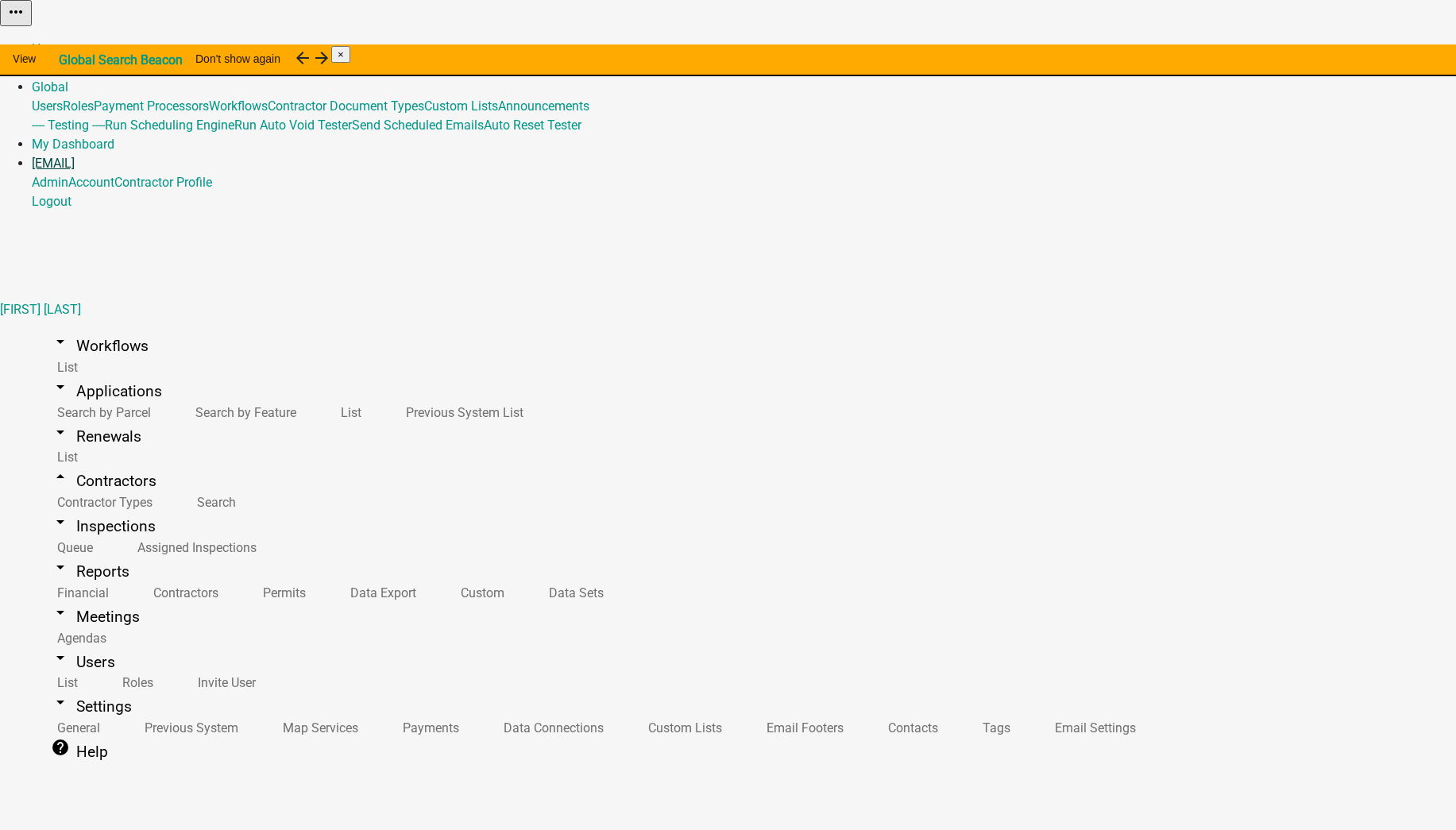 click on "[EMAIL]" at bounding box center (53, 163) 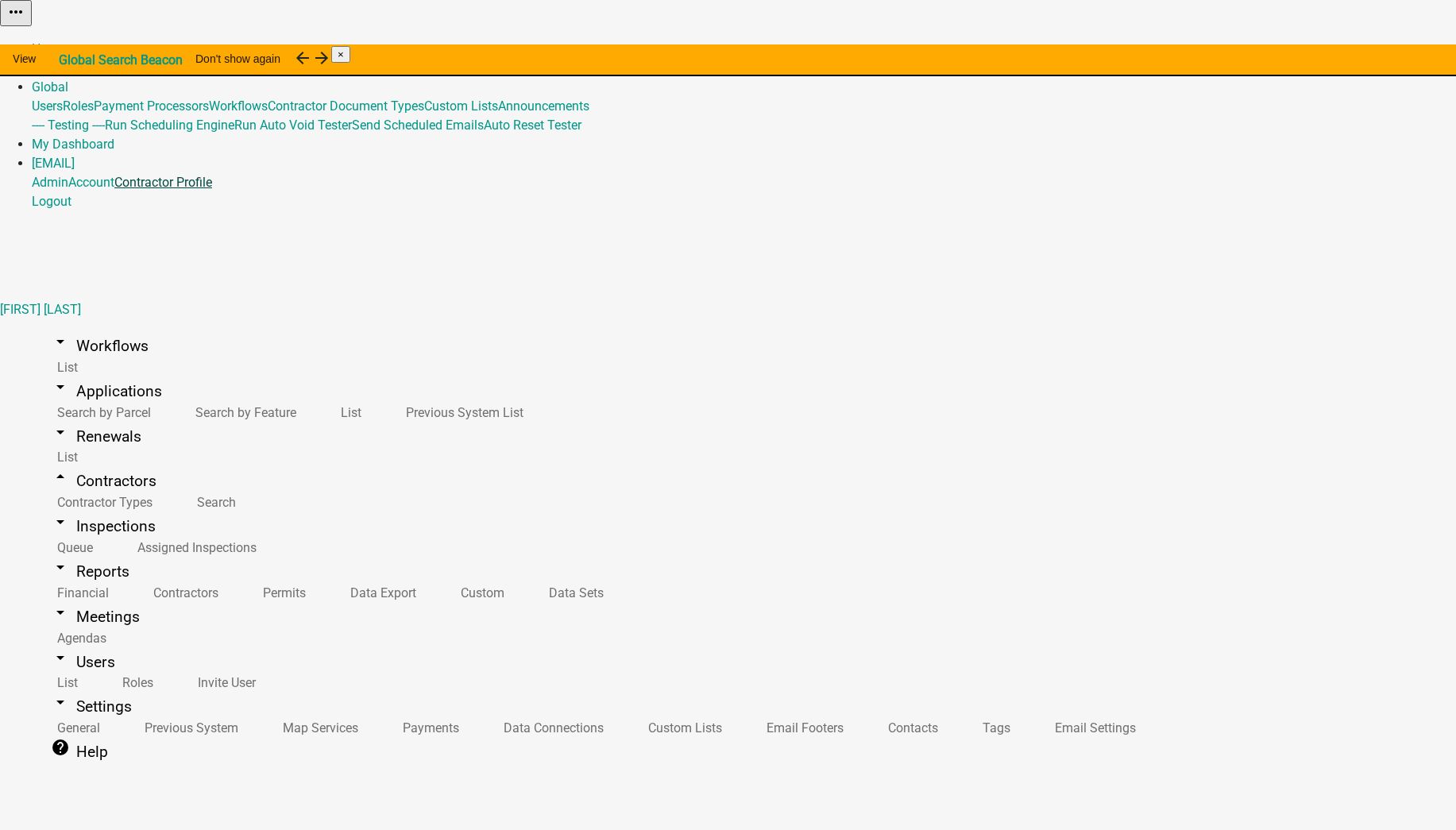 click on "Contractor Profile" at bounding box center (163, 182) 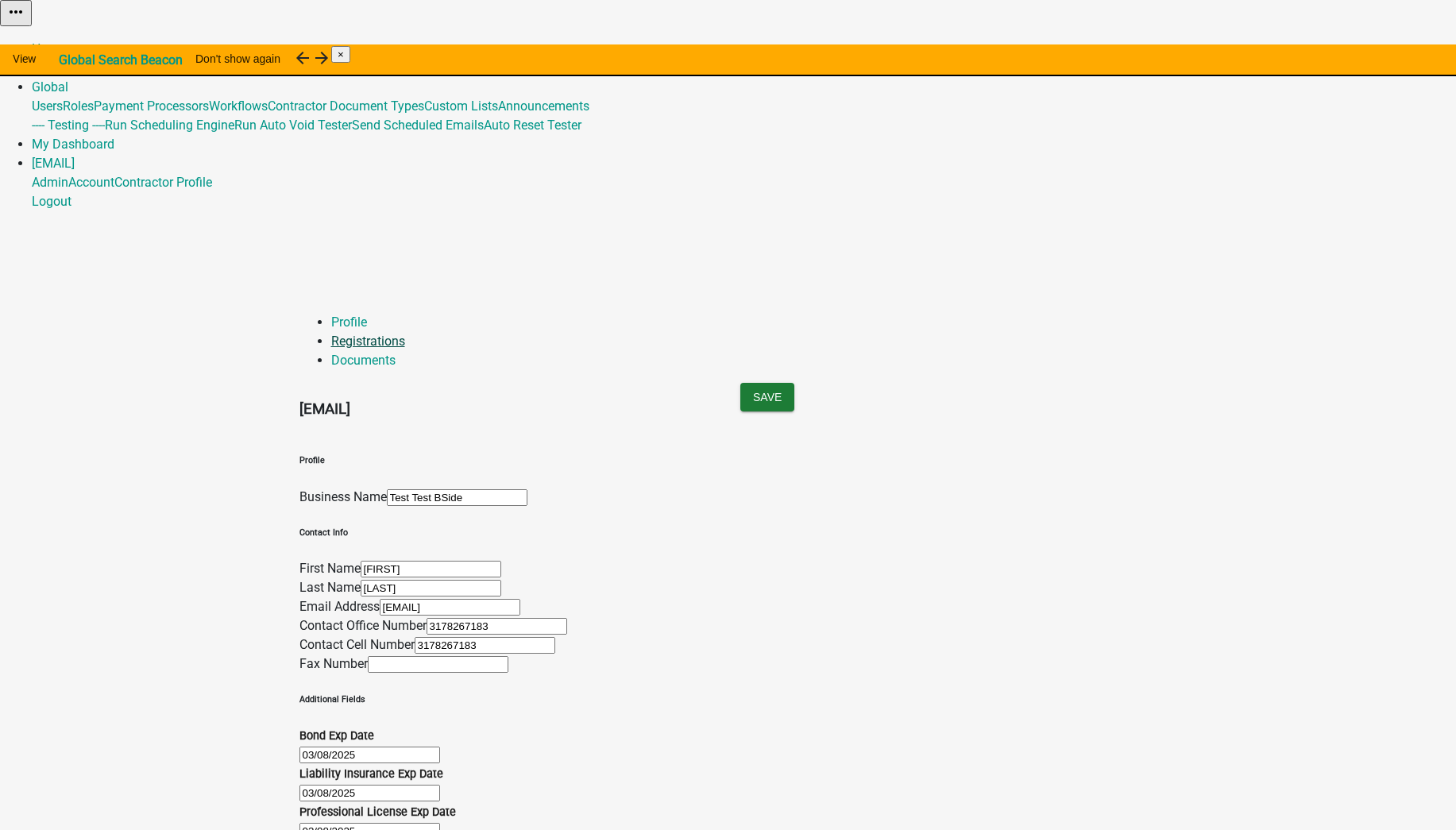 click on "Registrations" at bounding box center (368, 341) 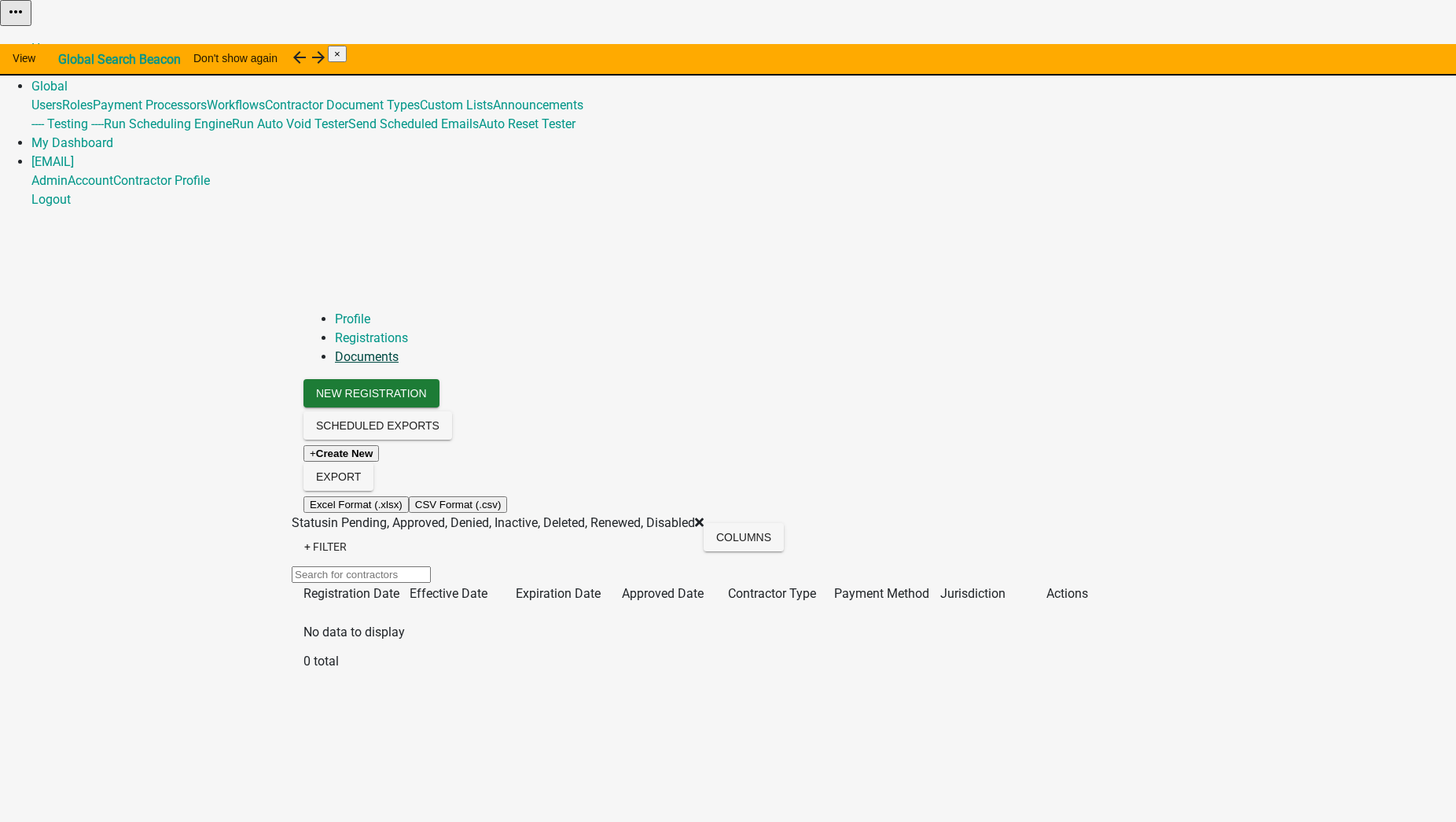 click on "Documents" at bounding box center (366, 356) 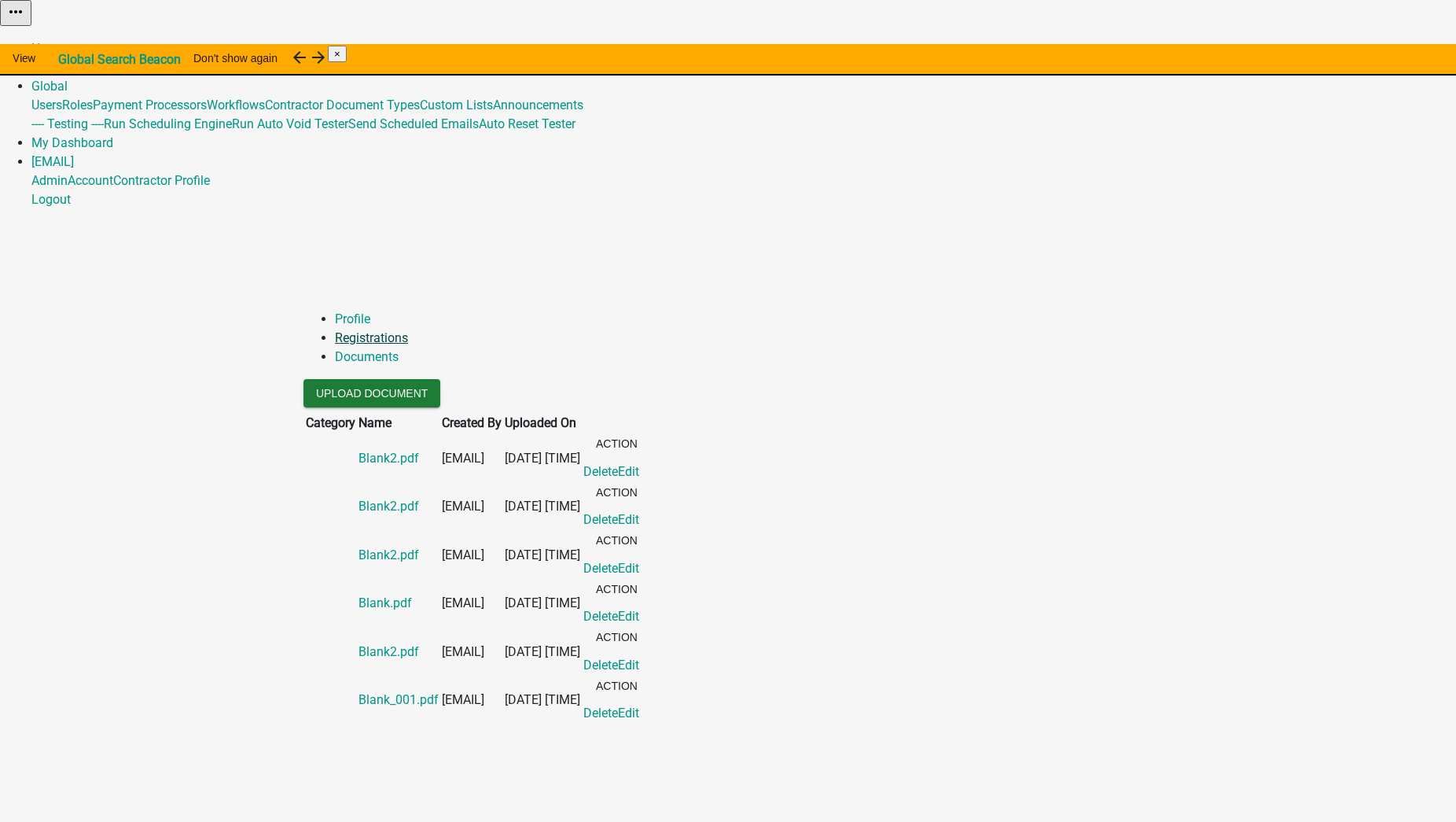 click on "Registrations" at bounding box center [371, 337] 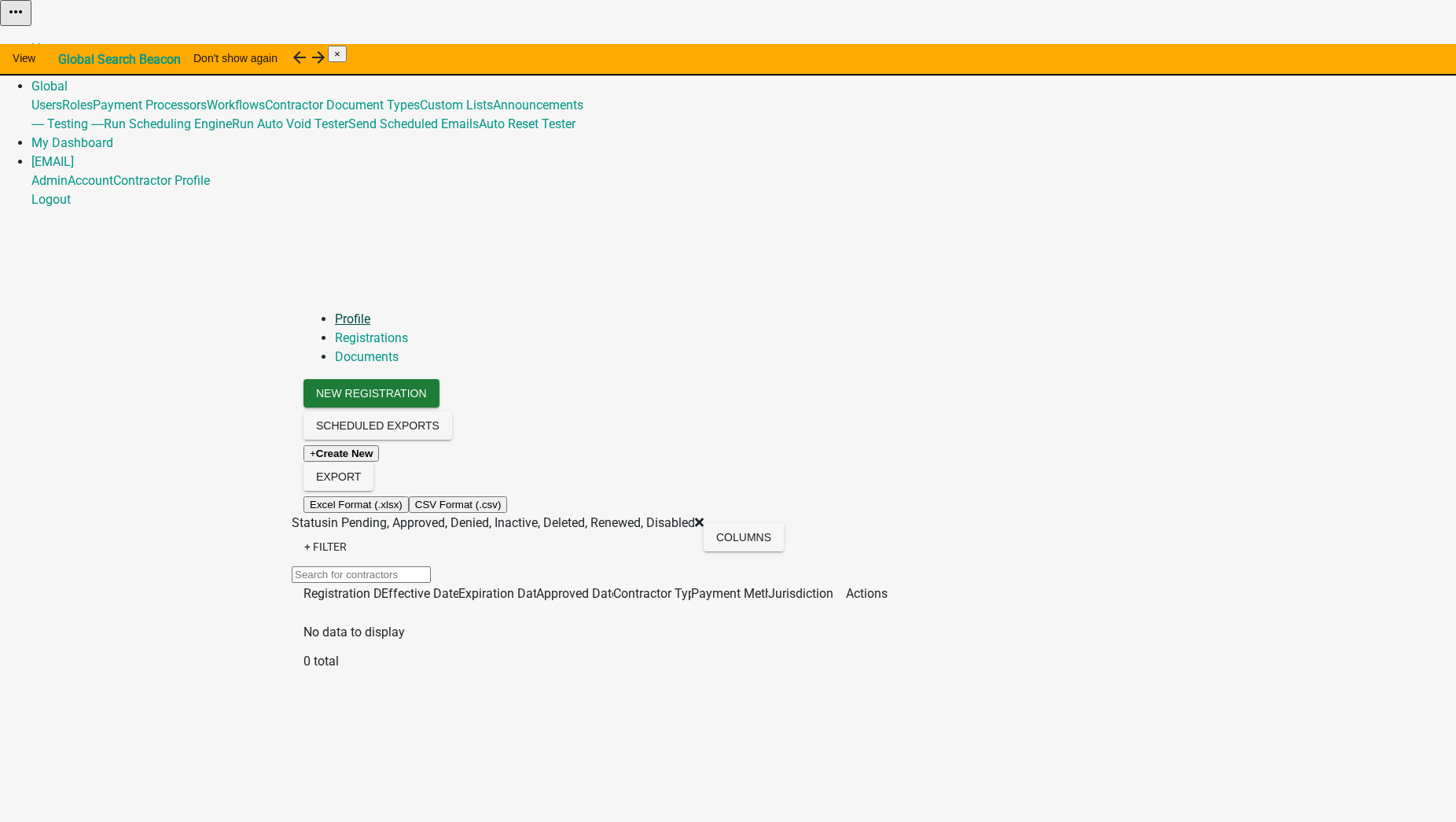 click on "Profile" at bounding box center [352, 319] 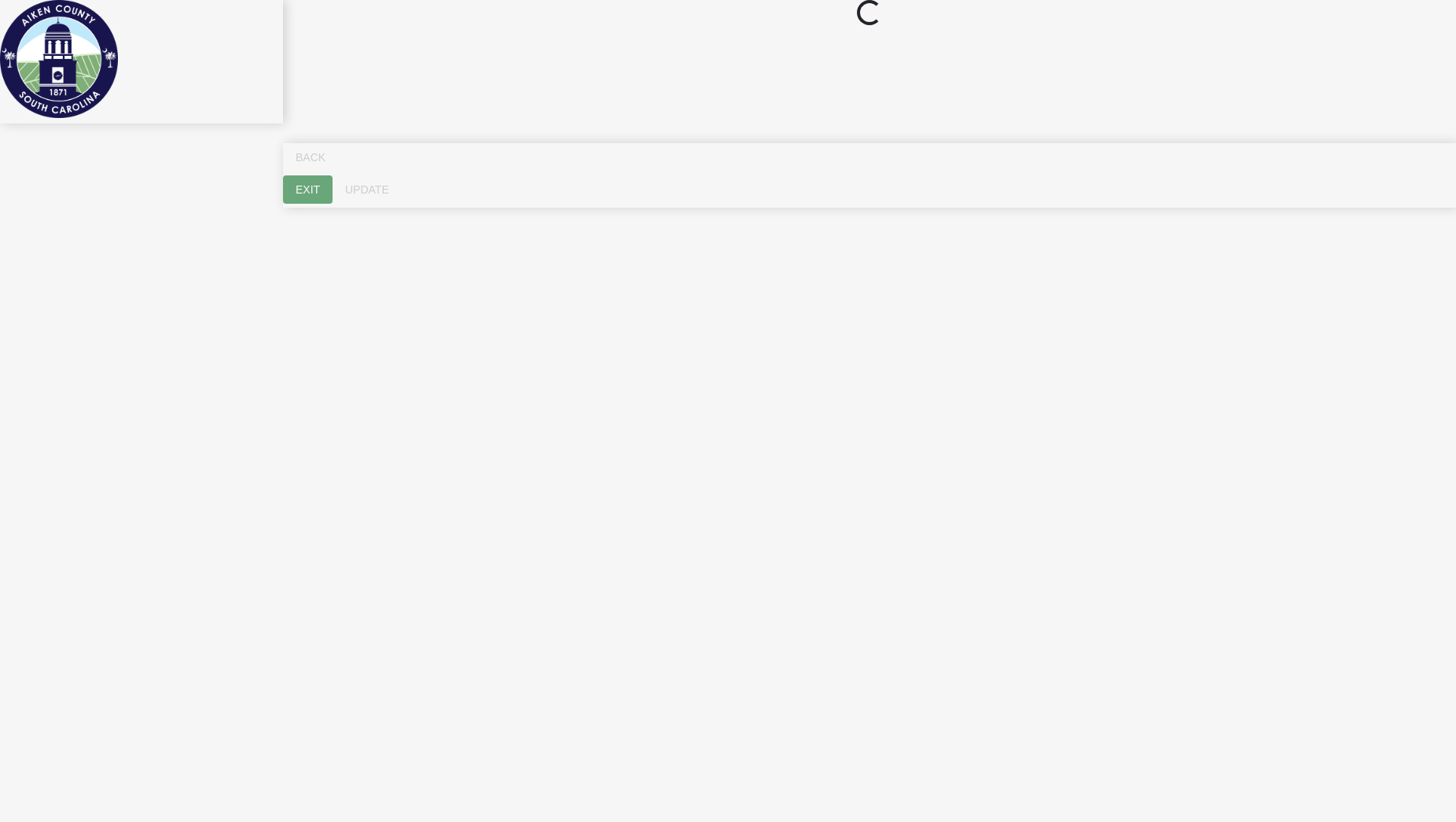 scroll, scrollTop: 0, scrollLeft: 0, axis: both 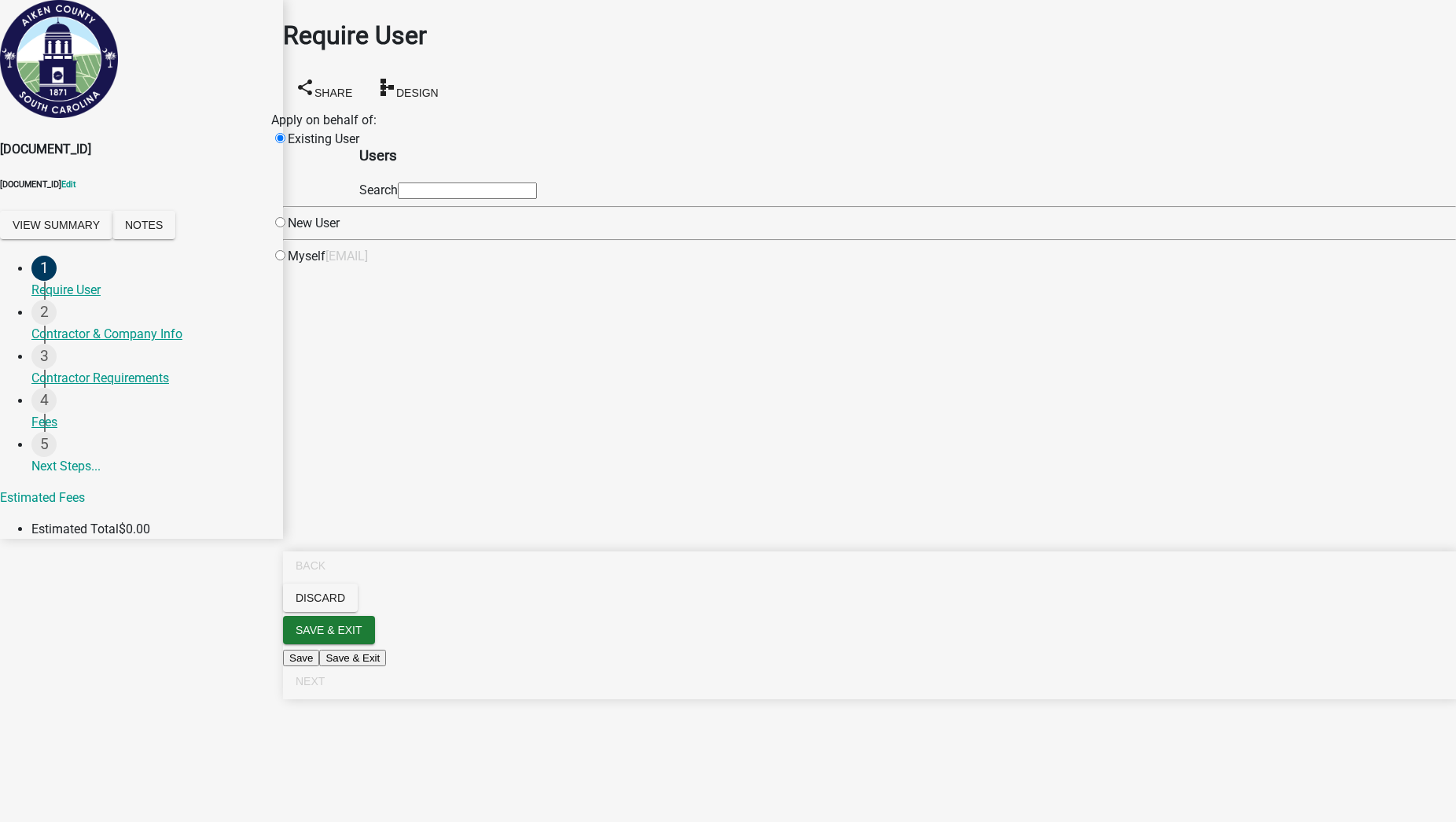click 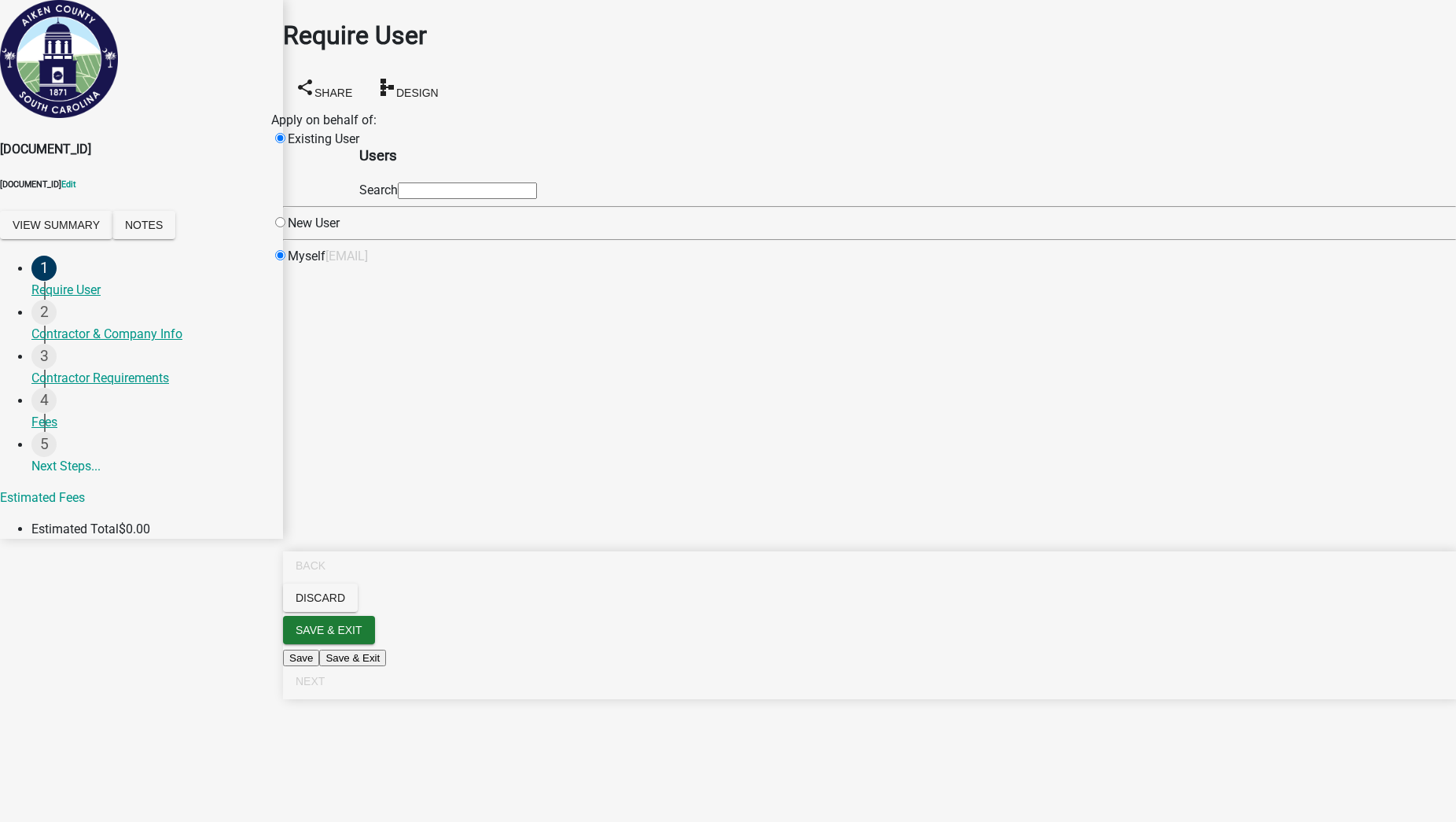 radio on "false" 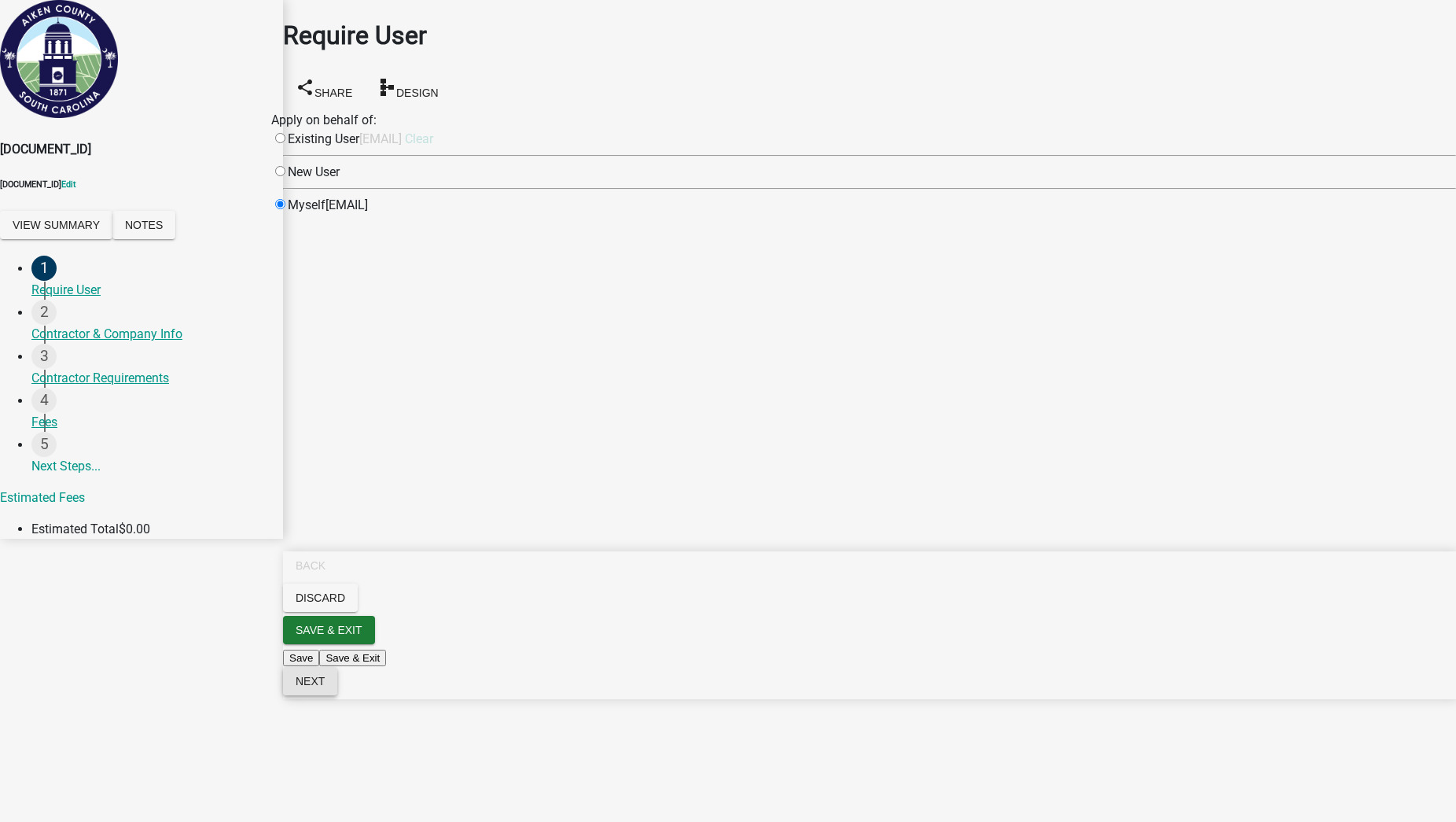 click on "Next" at bounding box center [310, 681] 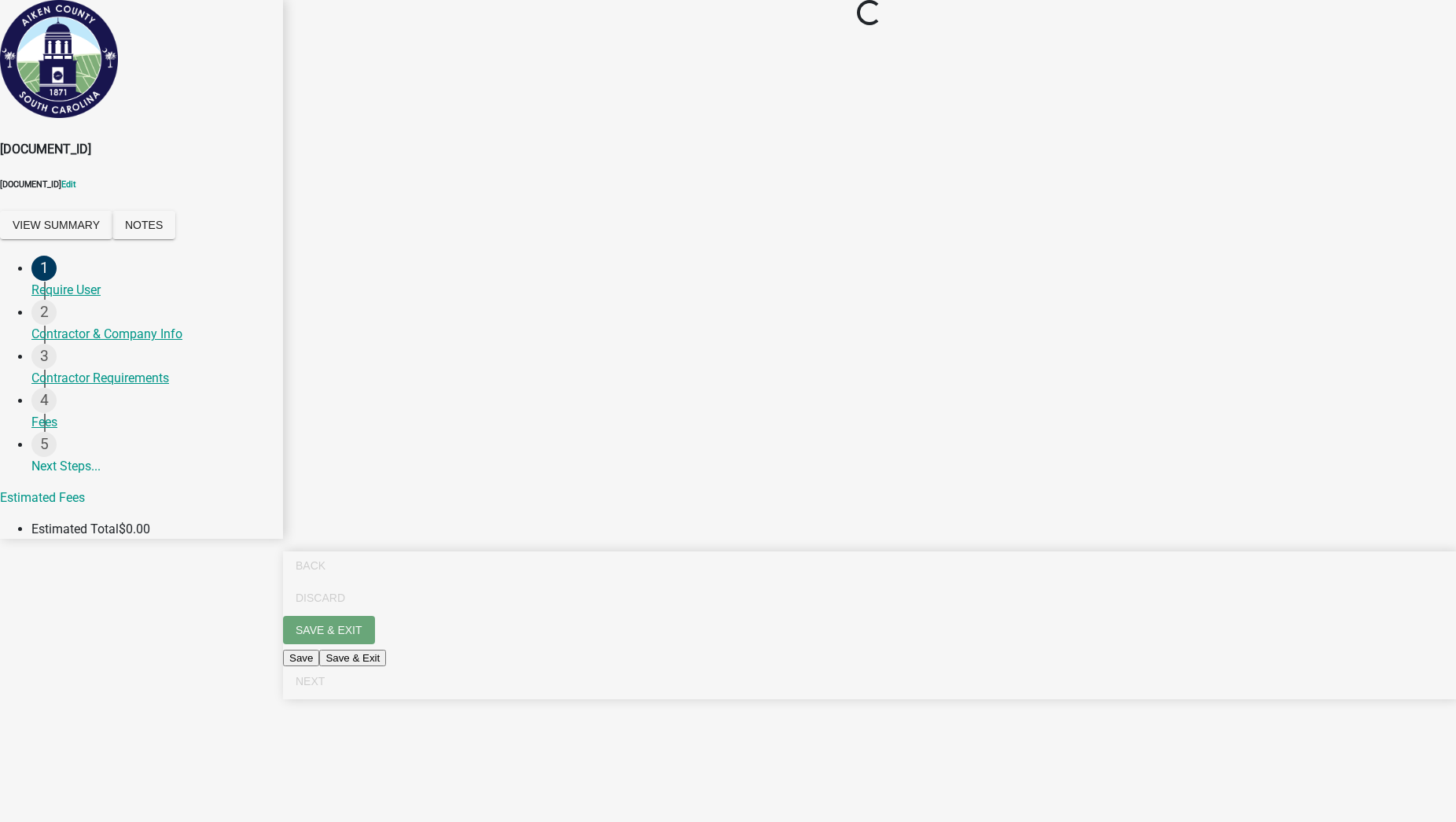 select on "Indiana" 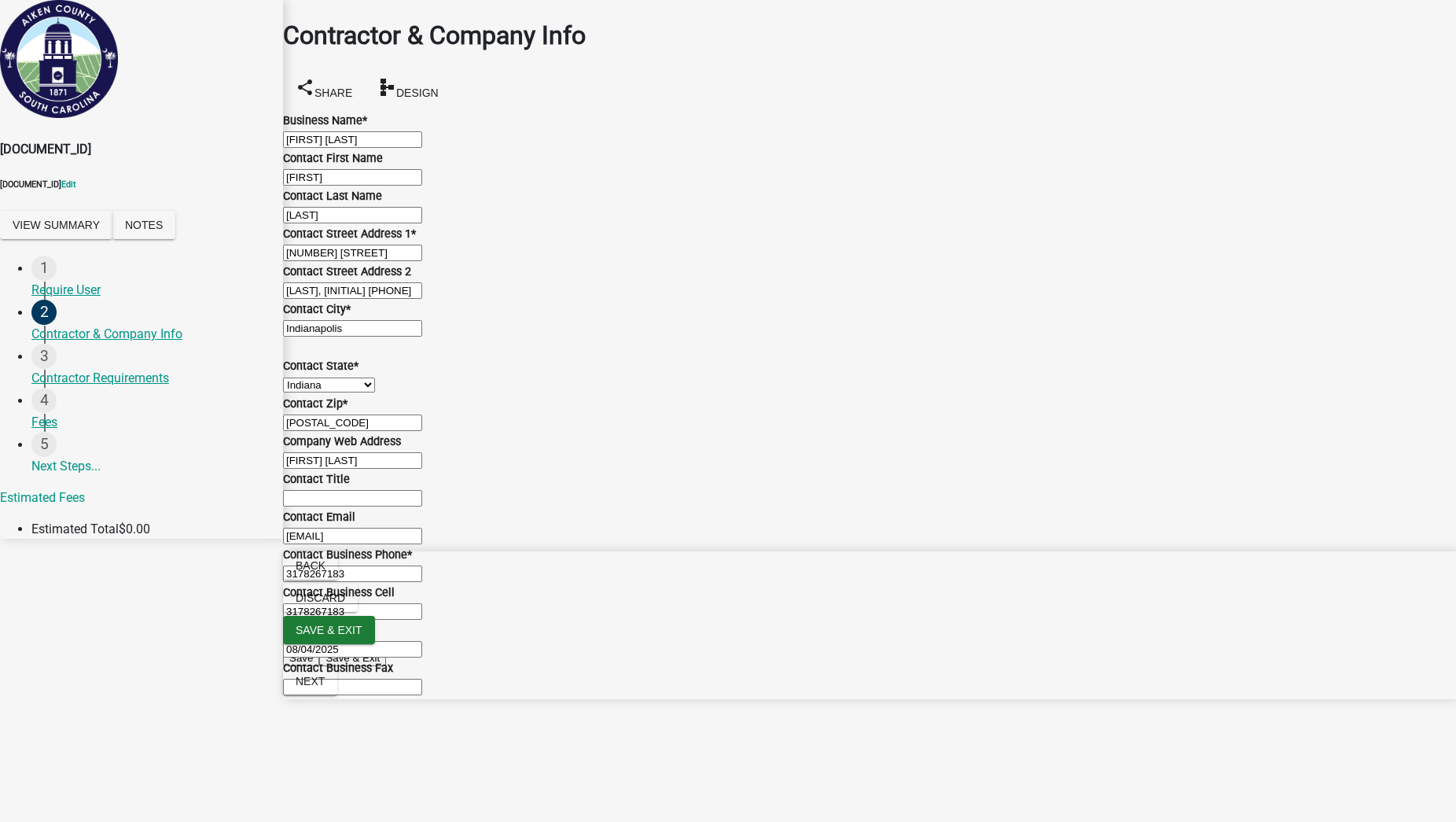 scroll, scrollTop: 680, scrollLeft: 0, axis: vertical 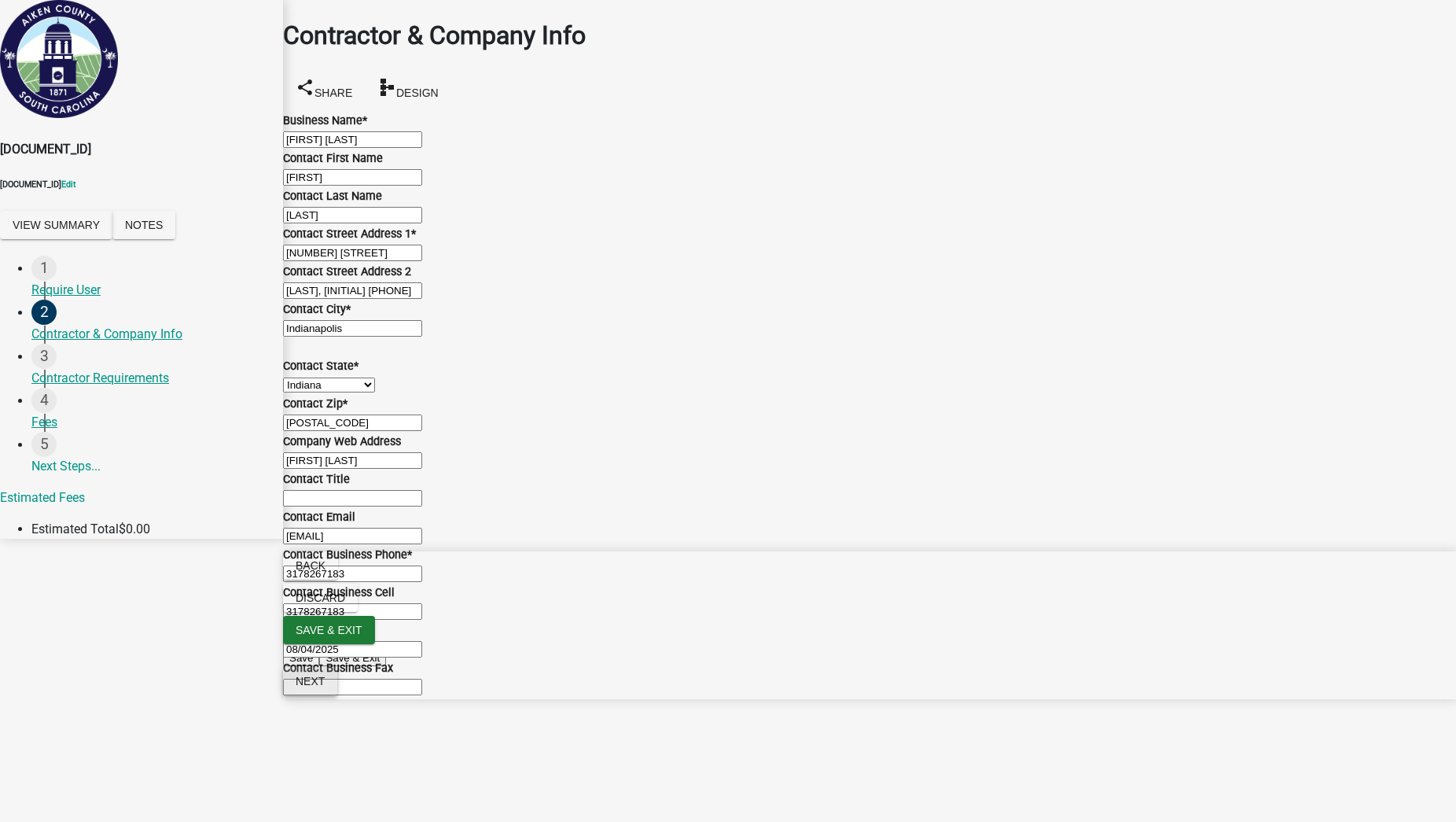 click on "Next" at bounding box center (310, 681) 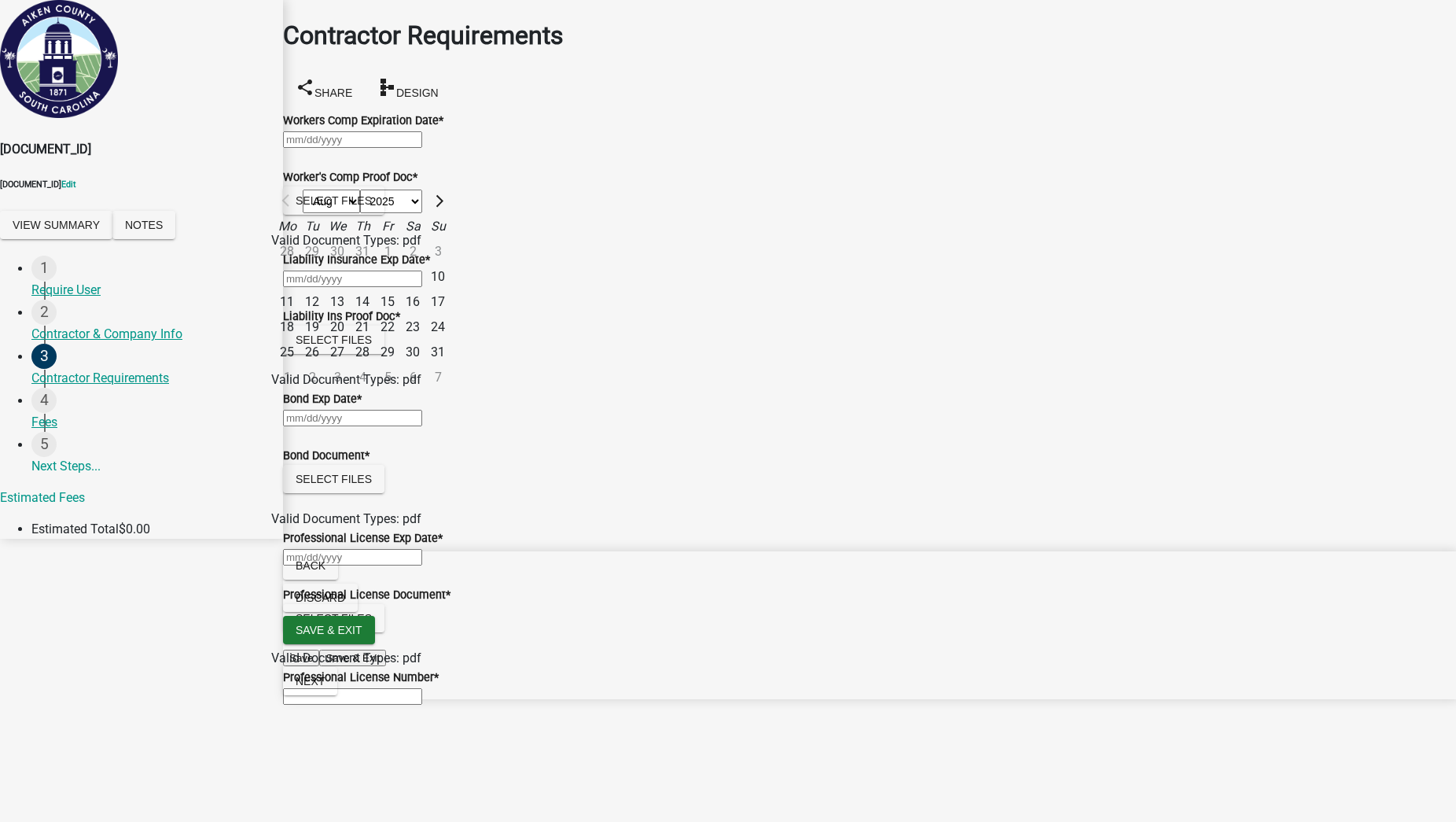 click on "Aug Sep Oct Nov Dec 2025 2026 2027 2028 2029 2030 2031 2032 2033 2034 2035 2036 2037 2038 2039 2040 2041 2042 2043 2044 2045 2046 2047 2048 2049 2050 2051 2052 2053 2054 2055 2056 2057 2058 2059 2060 2061 2062 2063 2064 2065 2066 2067 2068 2069 2070 2071 2072 2073 2074 2075 2076 2077 2078 2079 2080 2081 2082 2083 2084 2085 2086 2087 2088 2089 2090 2091 2092 2093 2094 2095 2096 2097 2098 2099 2100 2101 2102 2103 2104 2105 2106 2107 2108 2109 2110 2111 2112 2113 2114 2115 2116 2117 2118 2119 2120 2121 2122 2123 2124 2125 2126 2127 2128 2129 2130 2131 2132 2133 2134 2135 2136 2137 2138 2139 2140 2141 2142 2143 2144 2145 2146 2147 2148 2149 2150 2151 2152 2153 2154 2155 2156 2157 2158 2159 2160 2161 2162 2163 2164 2165 2166 2167 2168 2169 2170 2171 2172 2173 2174 2175 2176 2177 2178 2179 2180 2181 2182 2183 2184 2185 2186 2187 2188 2189 2190 2191 2192 2193 2194 2195 2196 2197 2198 2199 2200 2201 2202 2203 2204 2205 2206 2207 2208 2209 2210 2211 2212 2213 2214 2215 2216 2217 2218 2219 2220 2221 2222 2223 2224 2225" 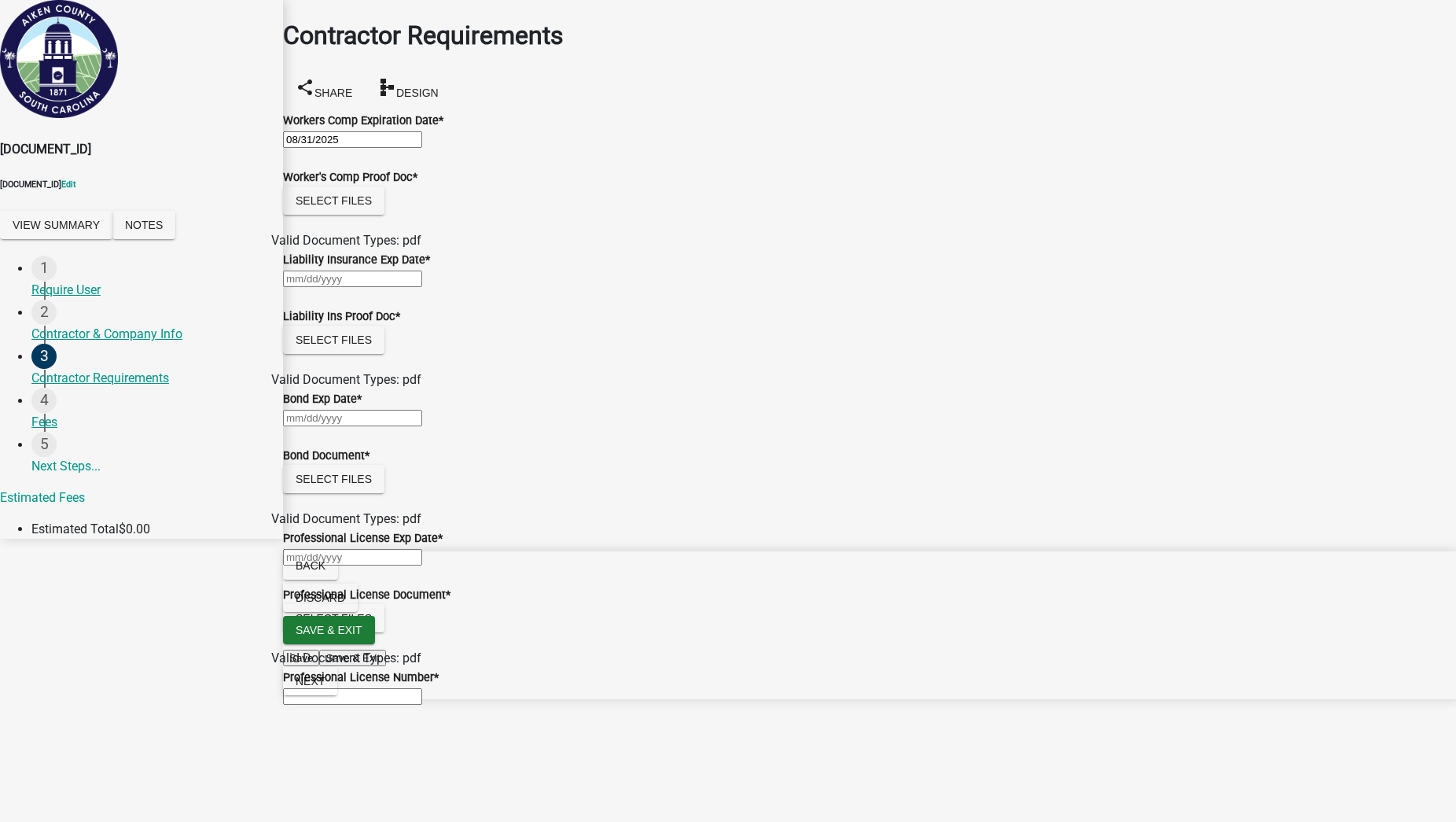 click 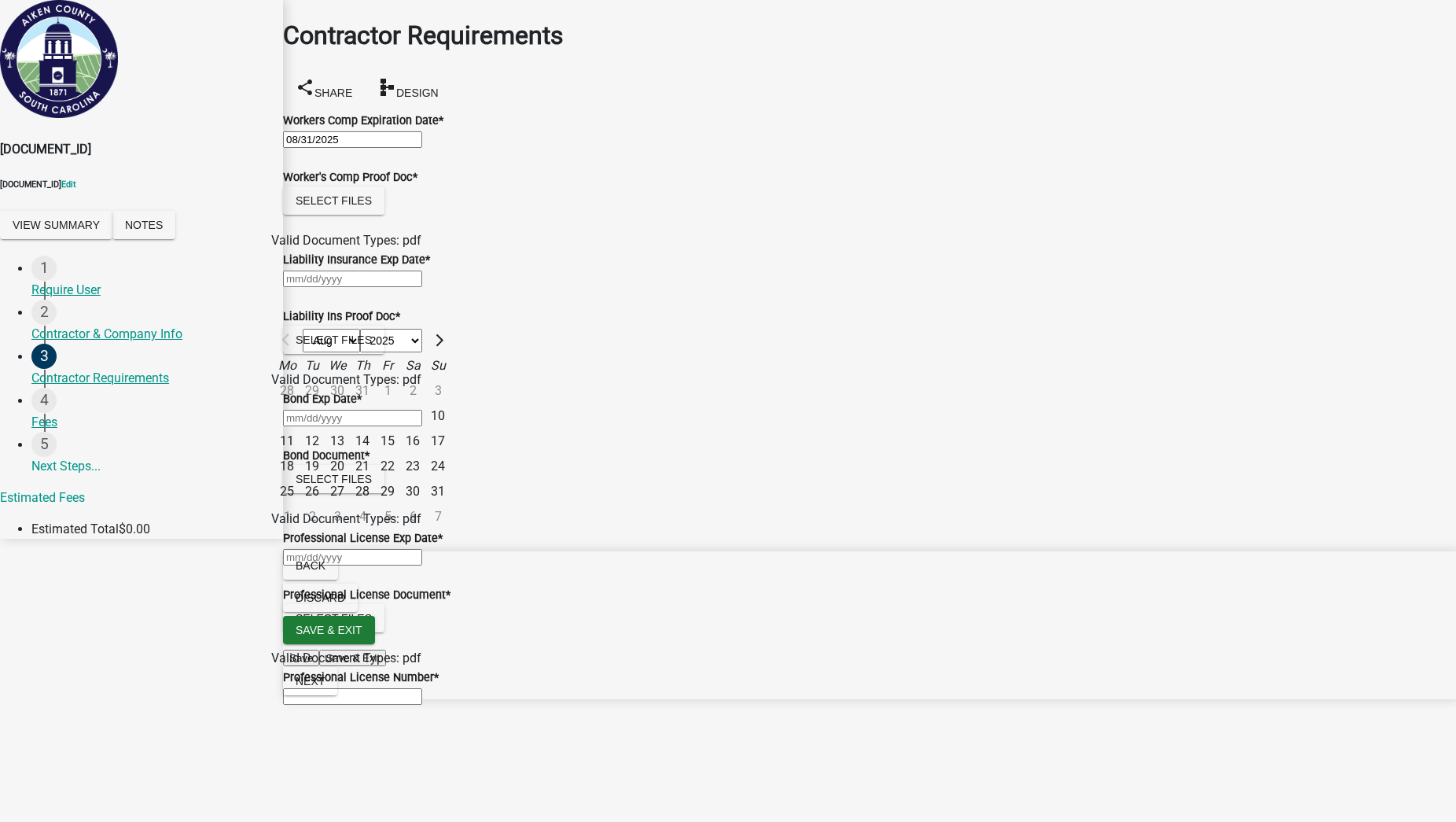 click on "31" 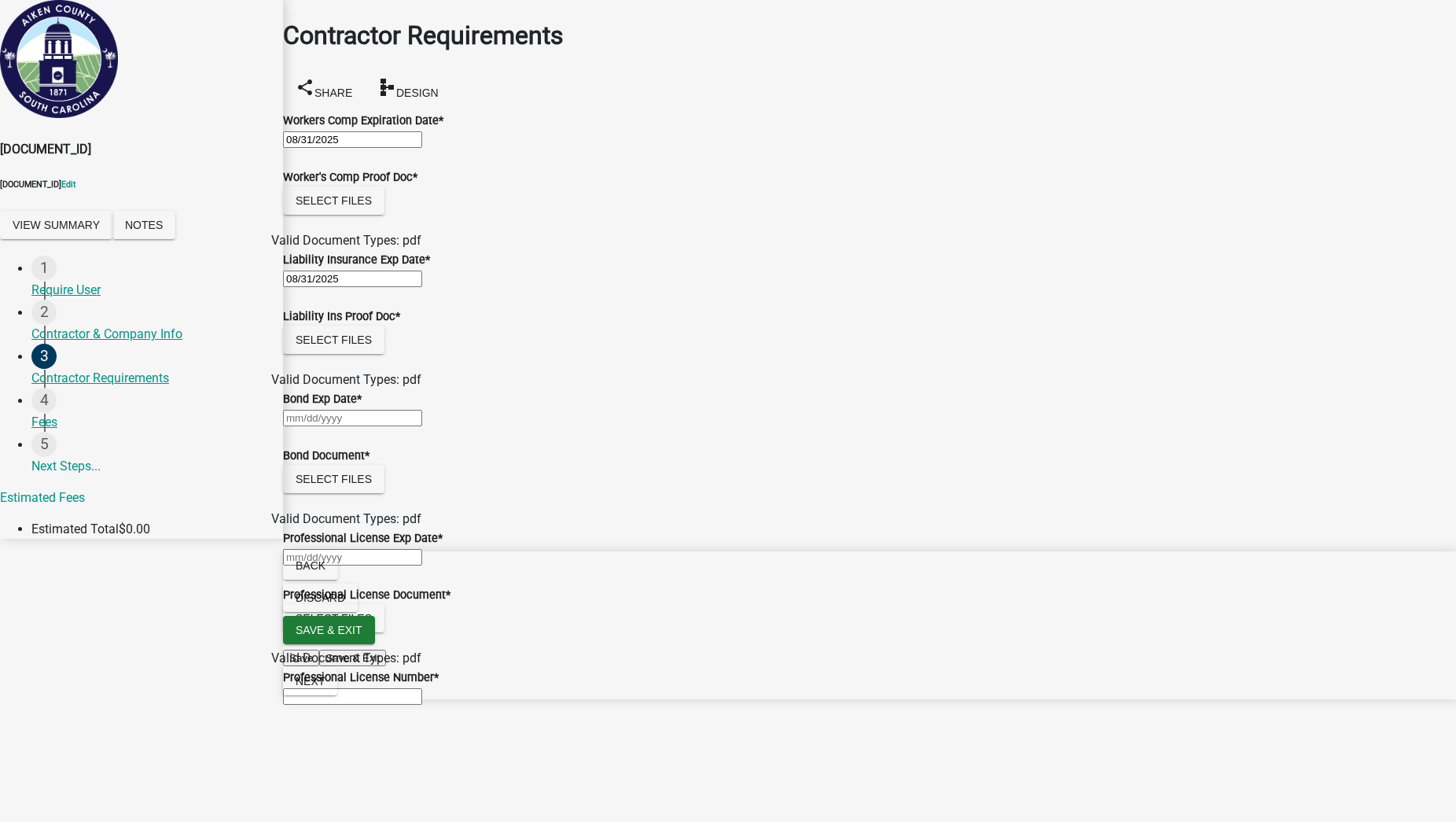 click 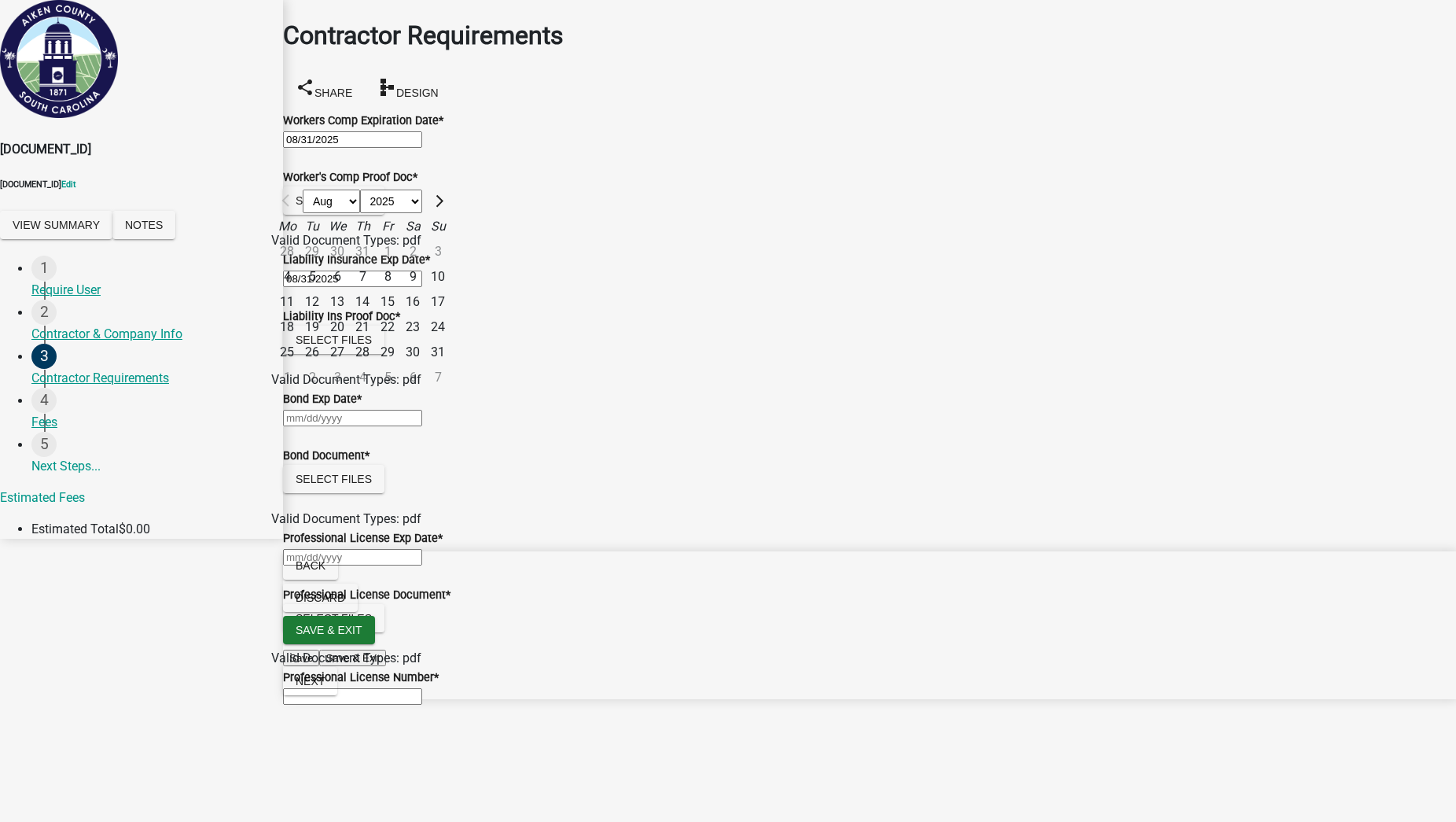click on "31" 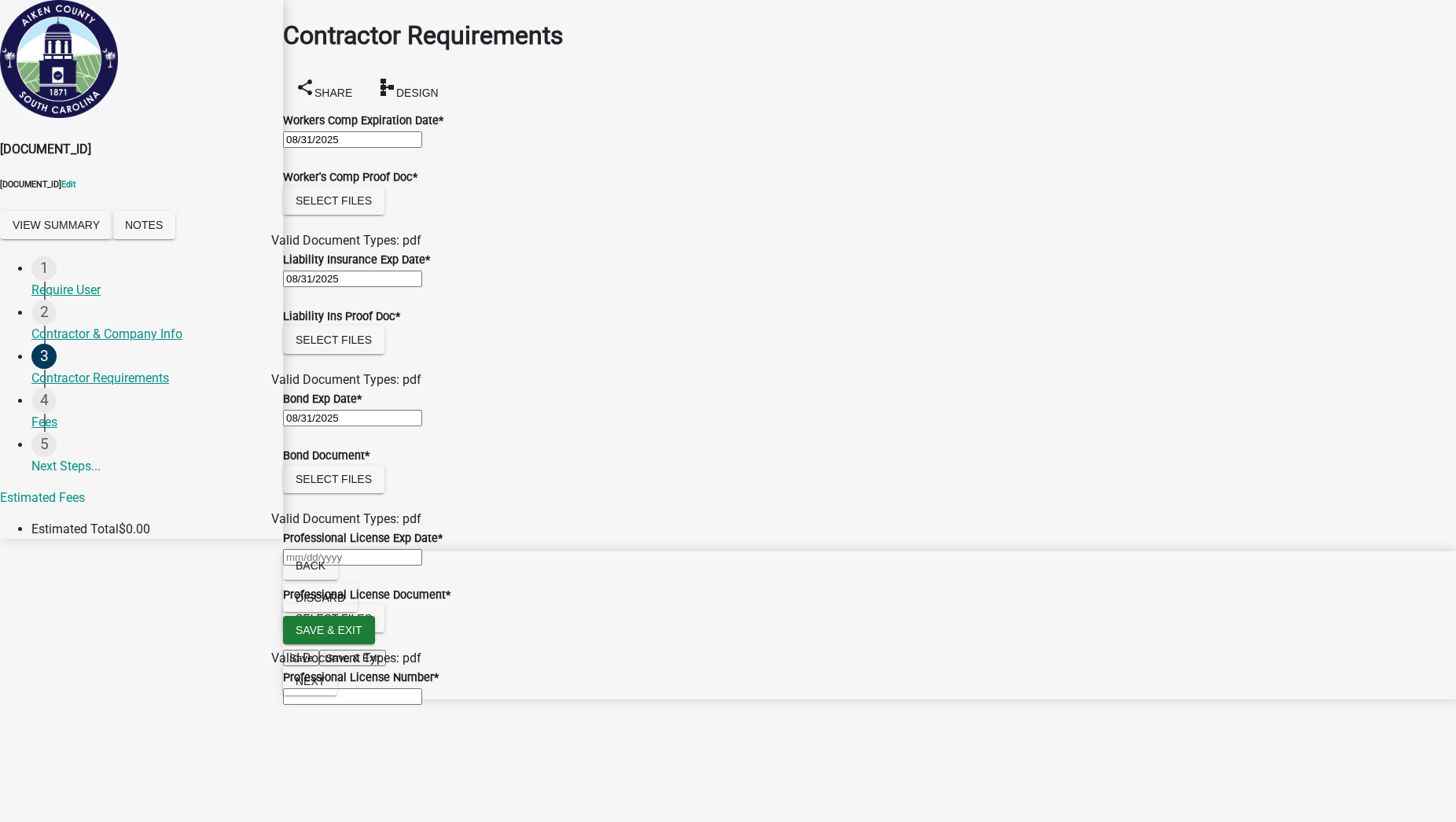 scroll, scrollTop: 272, scrollLeft: 0, axis: vertical 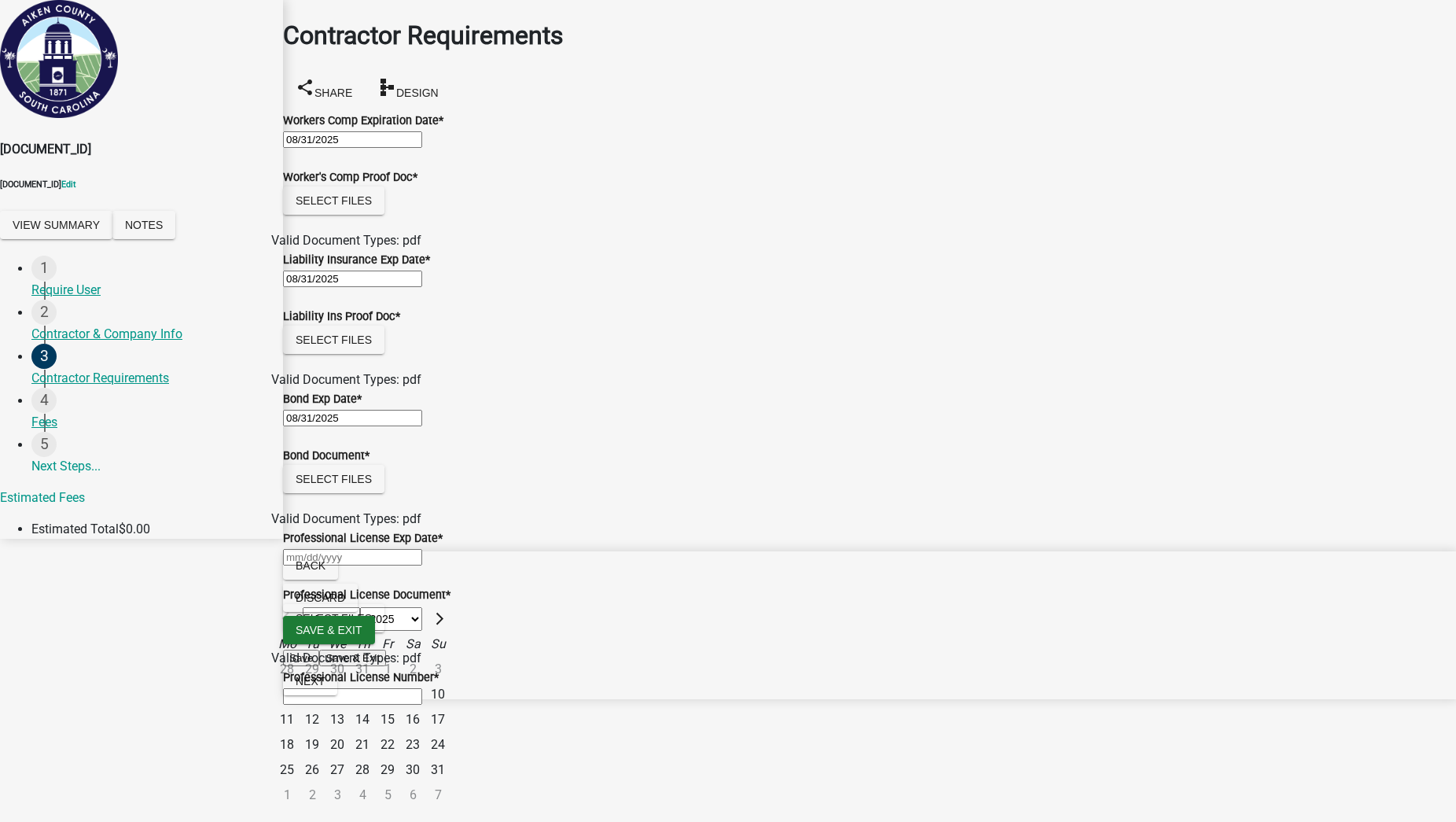 click on "31" 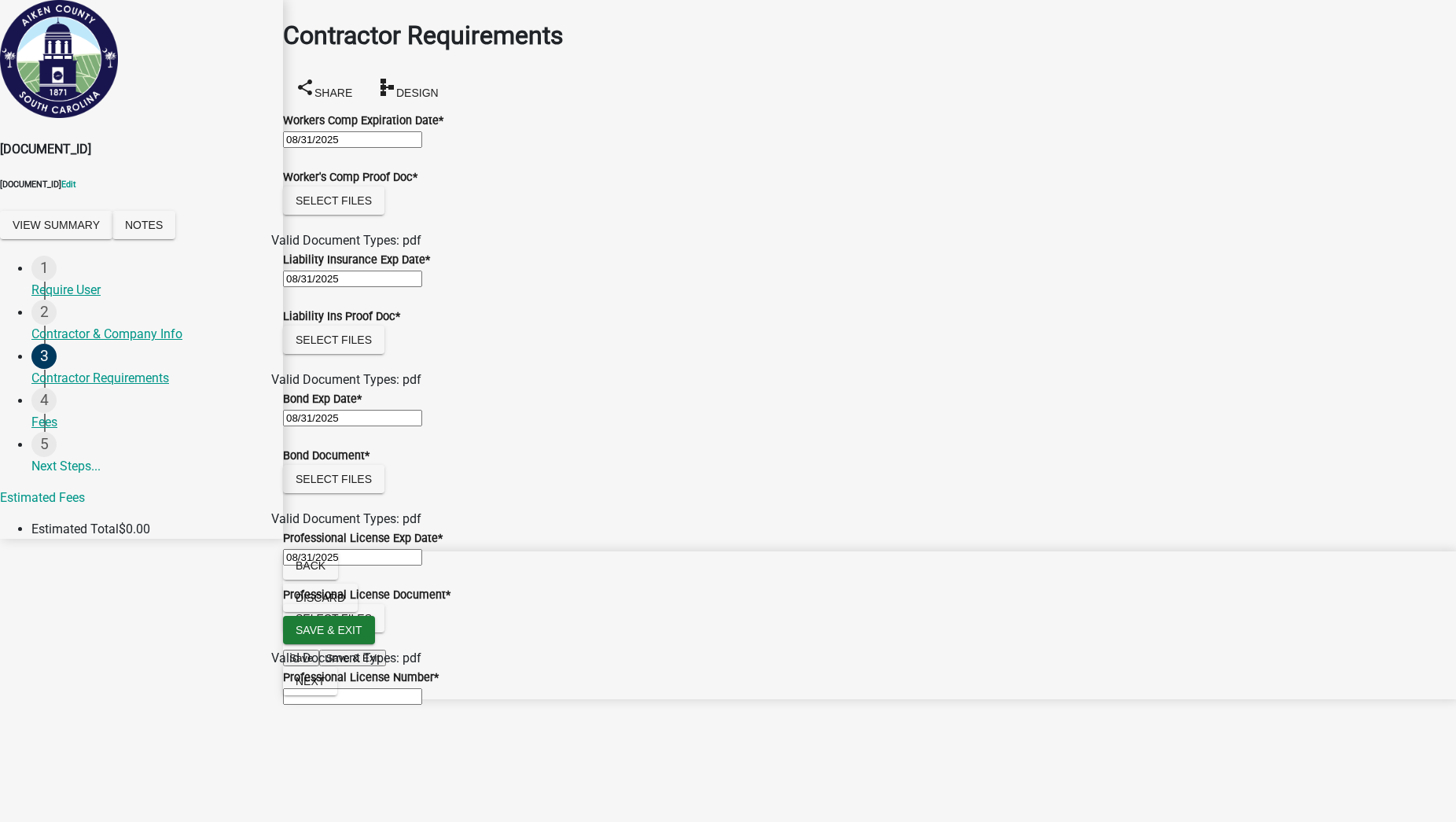 click on "Professional License Number  *" at bounding box center (352, 696) 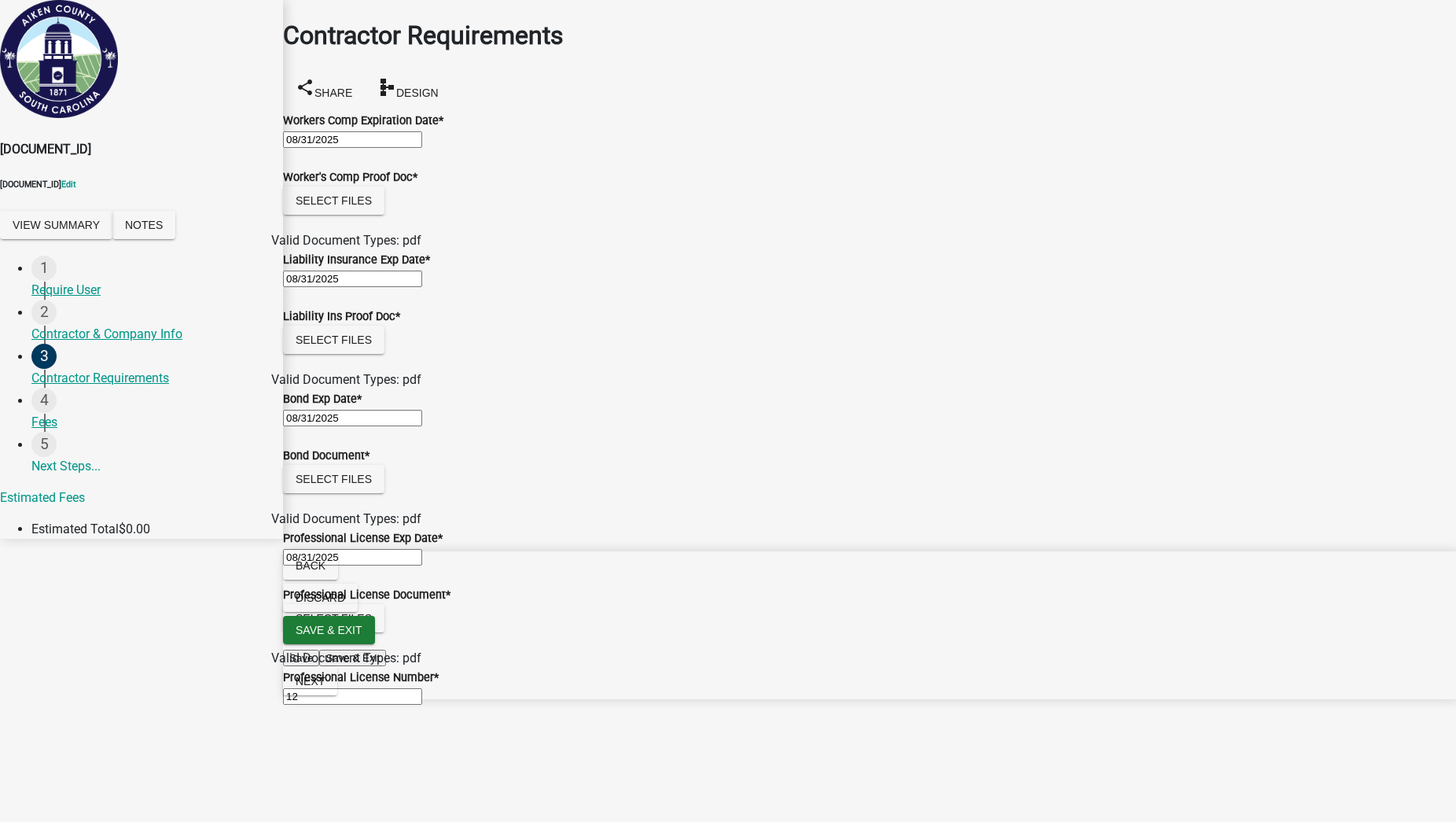 type on "12" 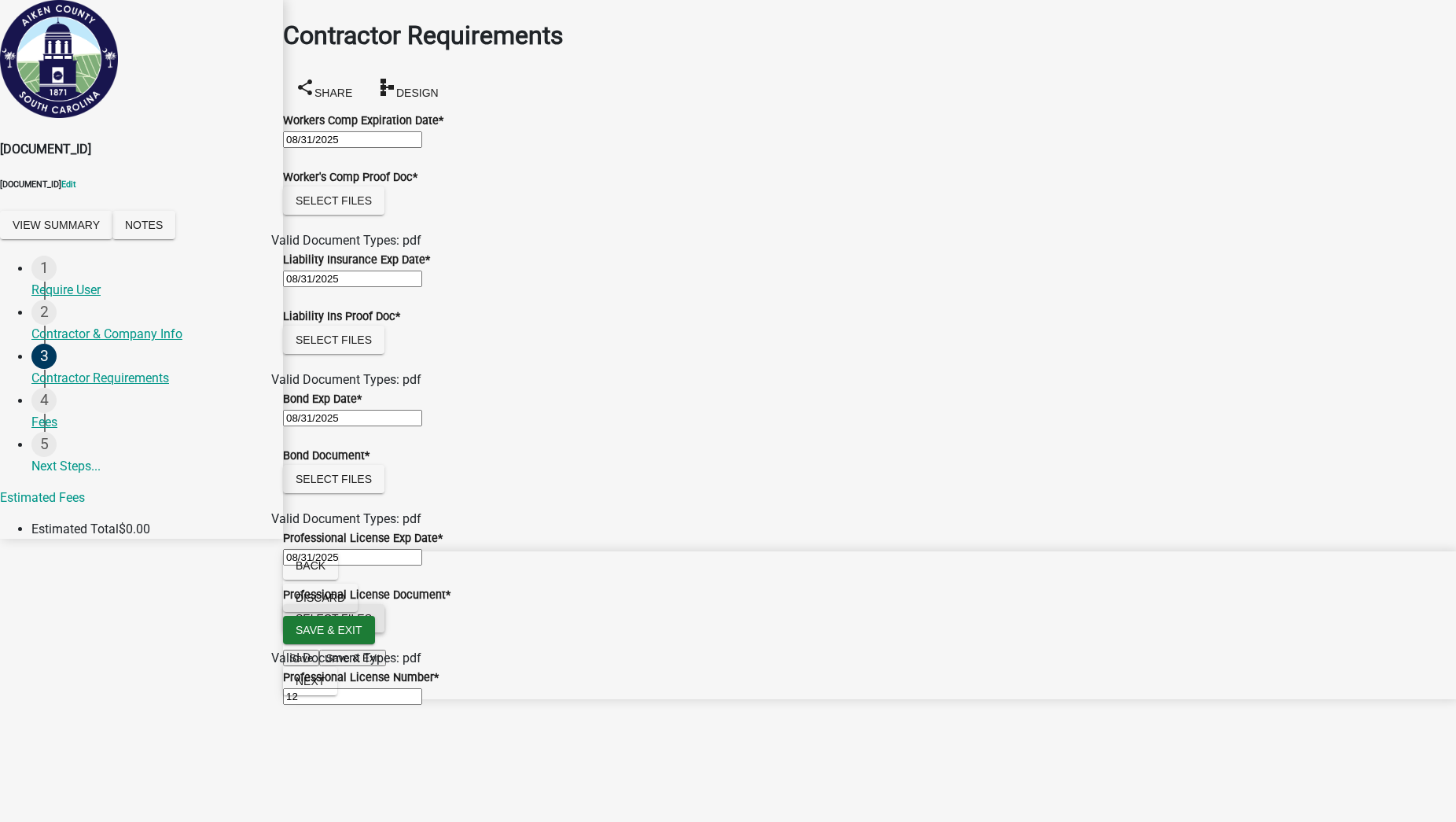 click on "Select files" 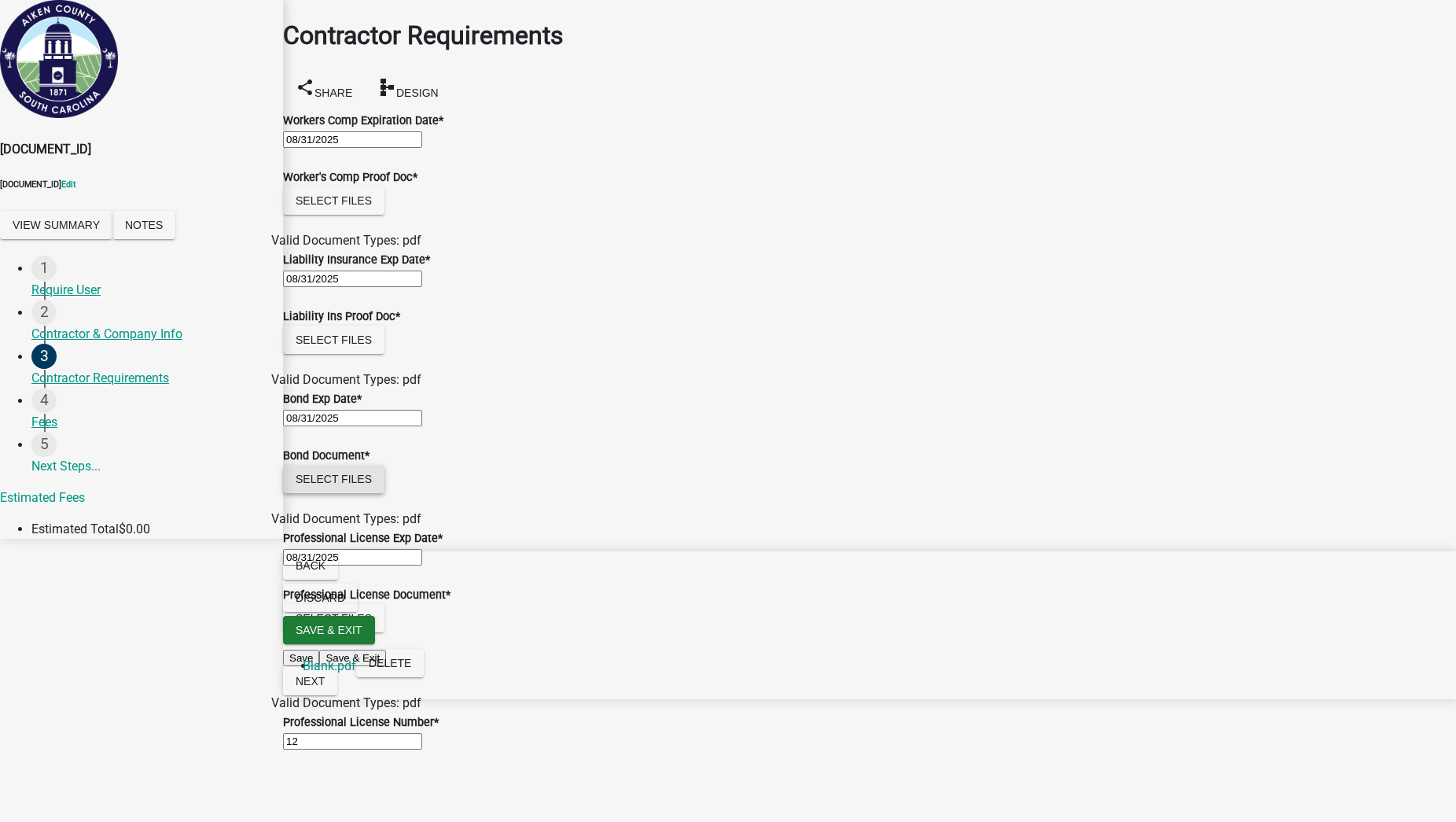 click on "Select files" 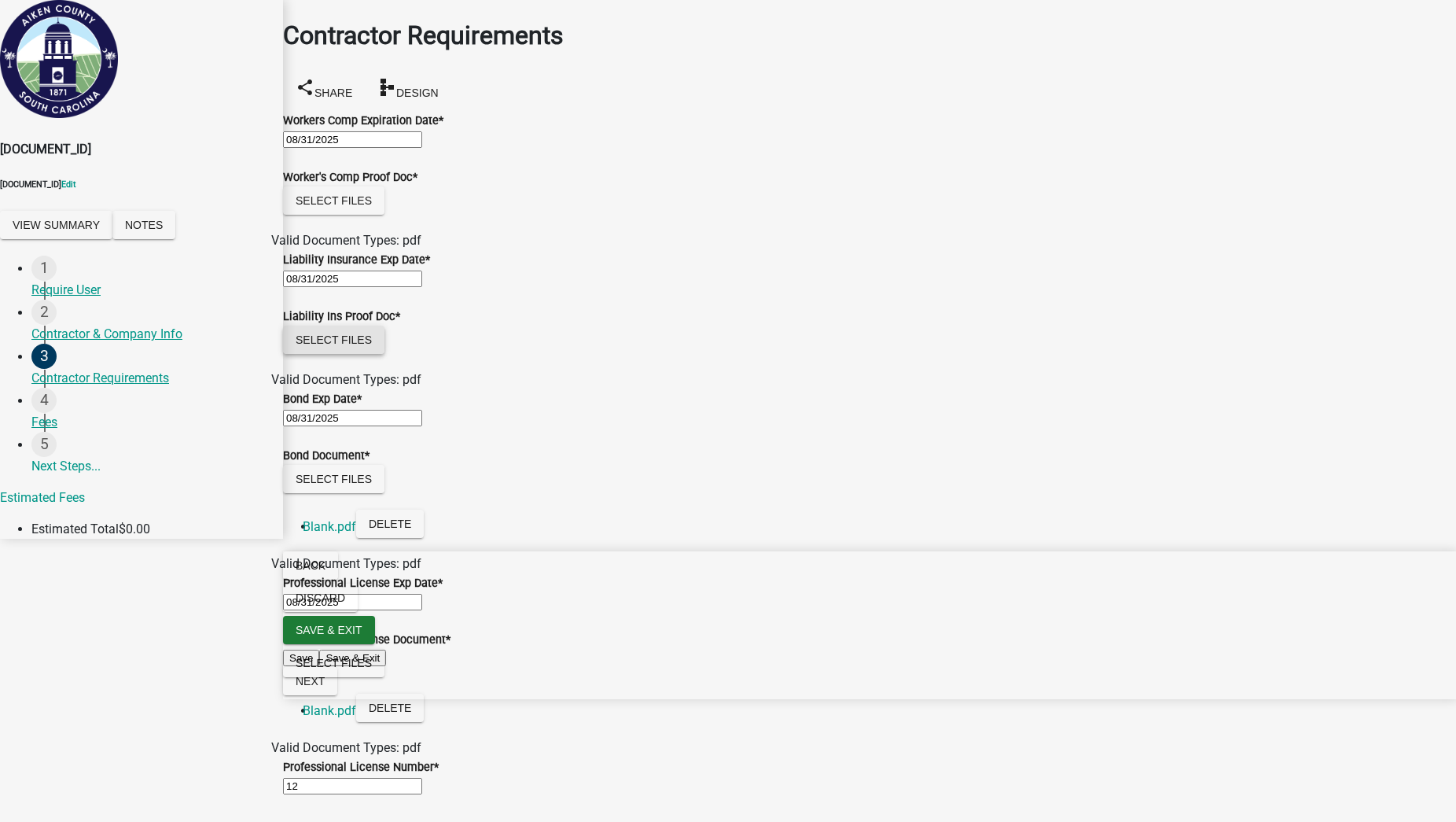 click on "Select files" 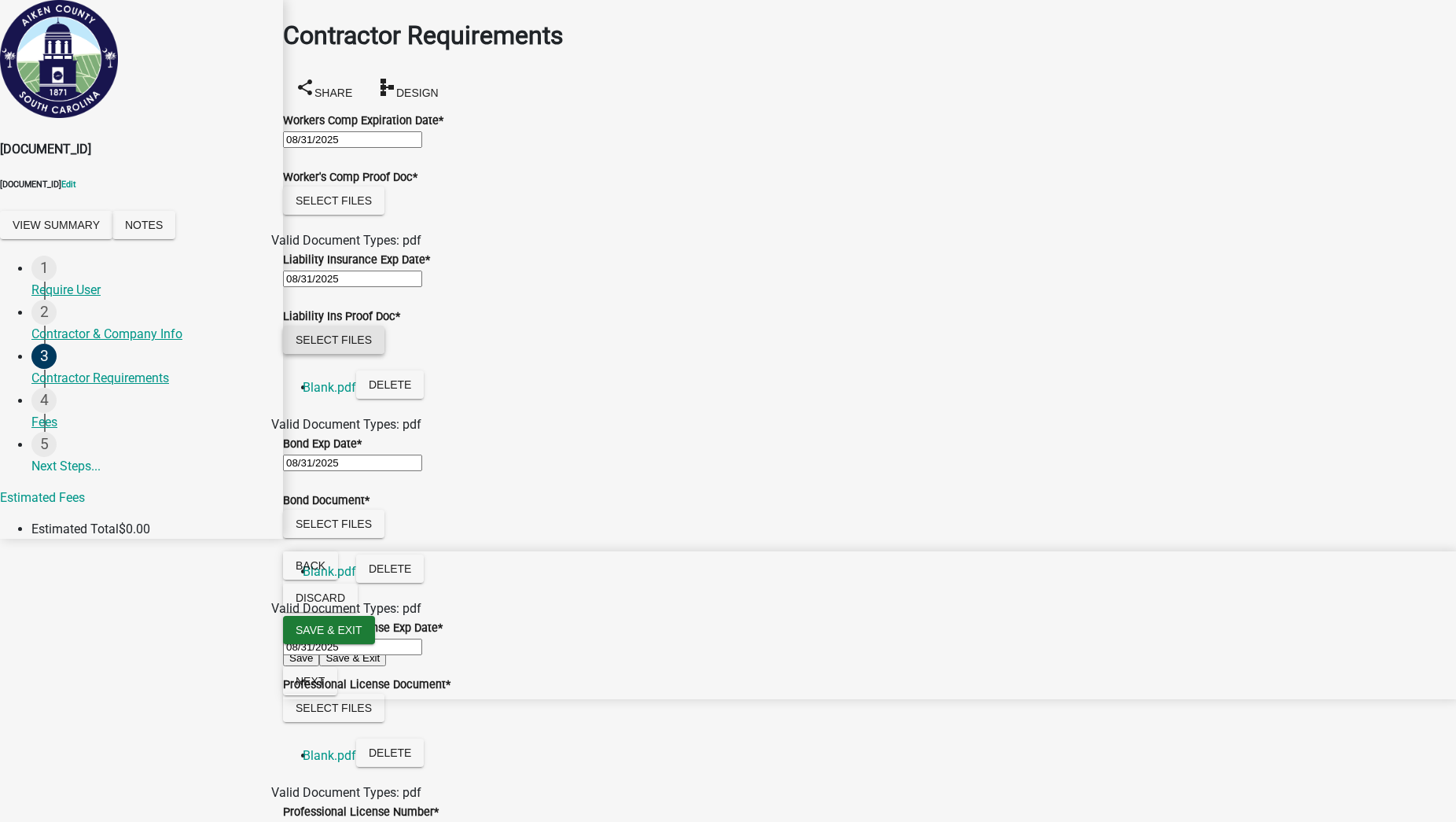 scroll, scrollTop: 0, scrollLeft: 0, axis: both 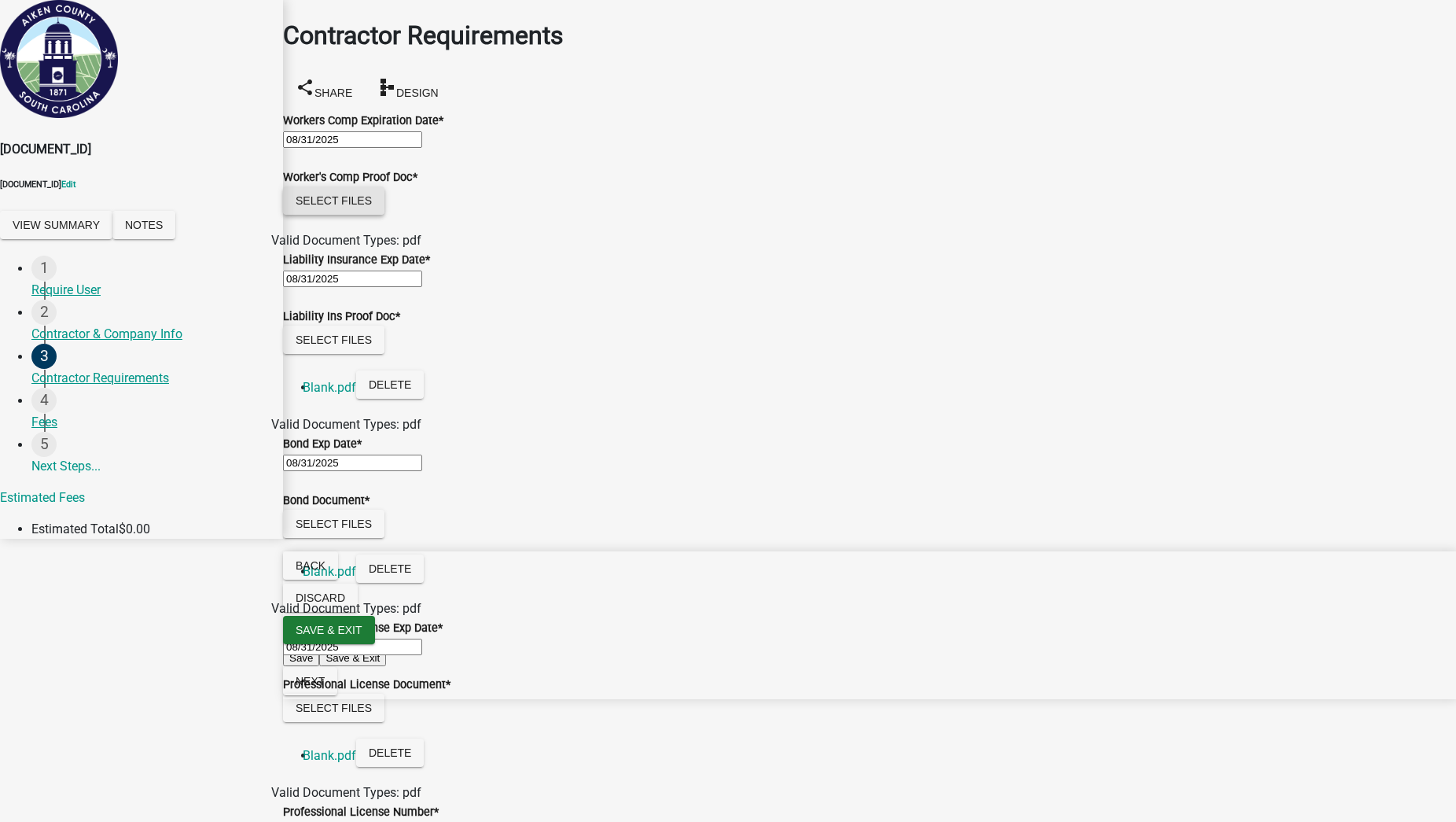 click on "Select files" 